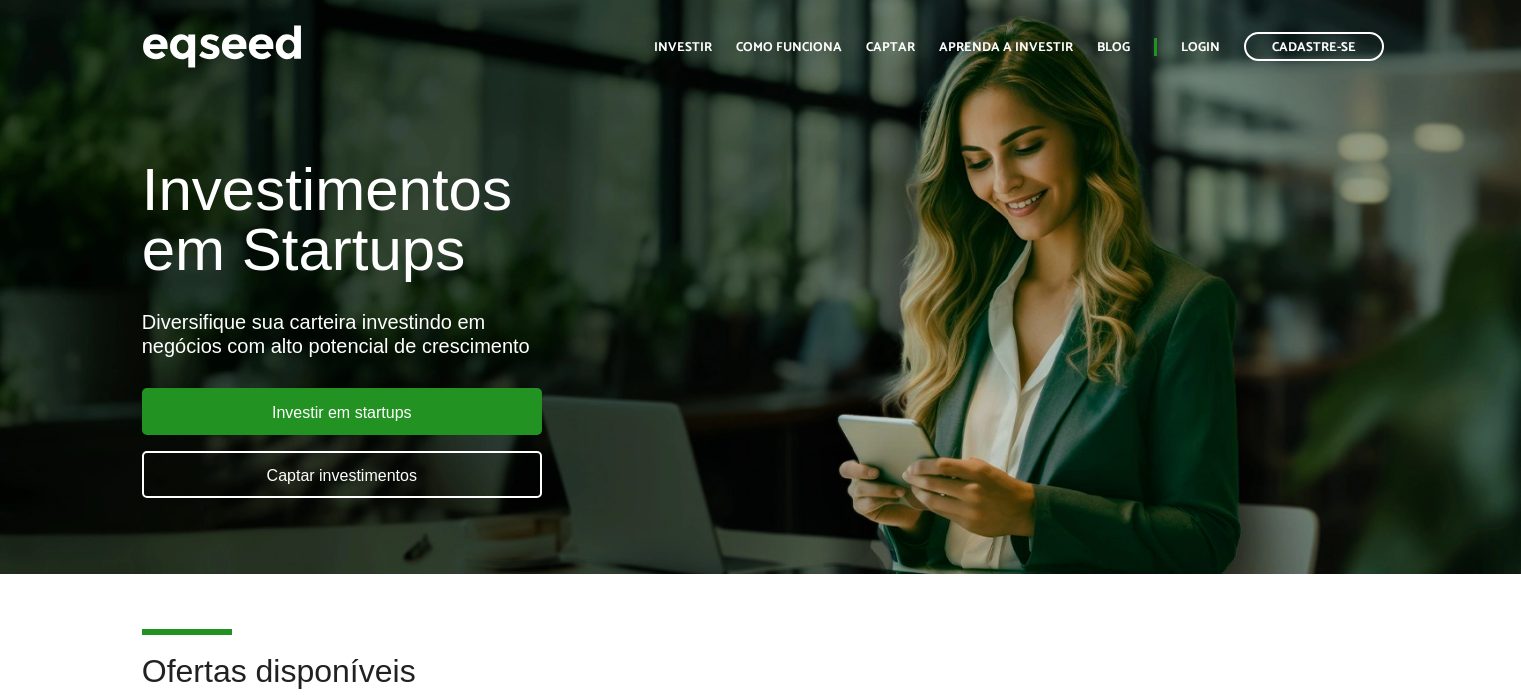 scroll, scrollTop: 0, scrollLeft: 0, axis: both 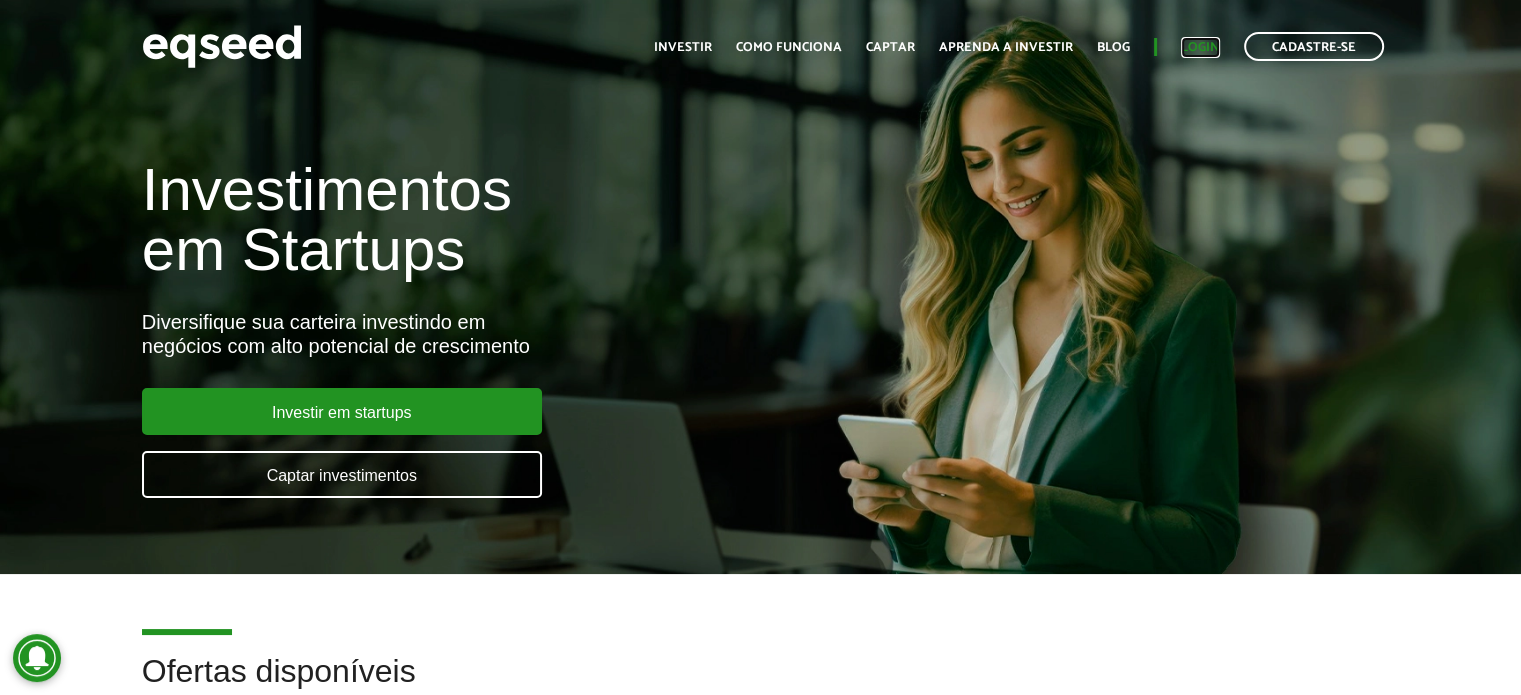 click on "Login" at bounding box center (1200, 47) 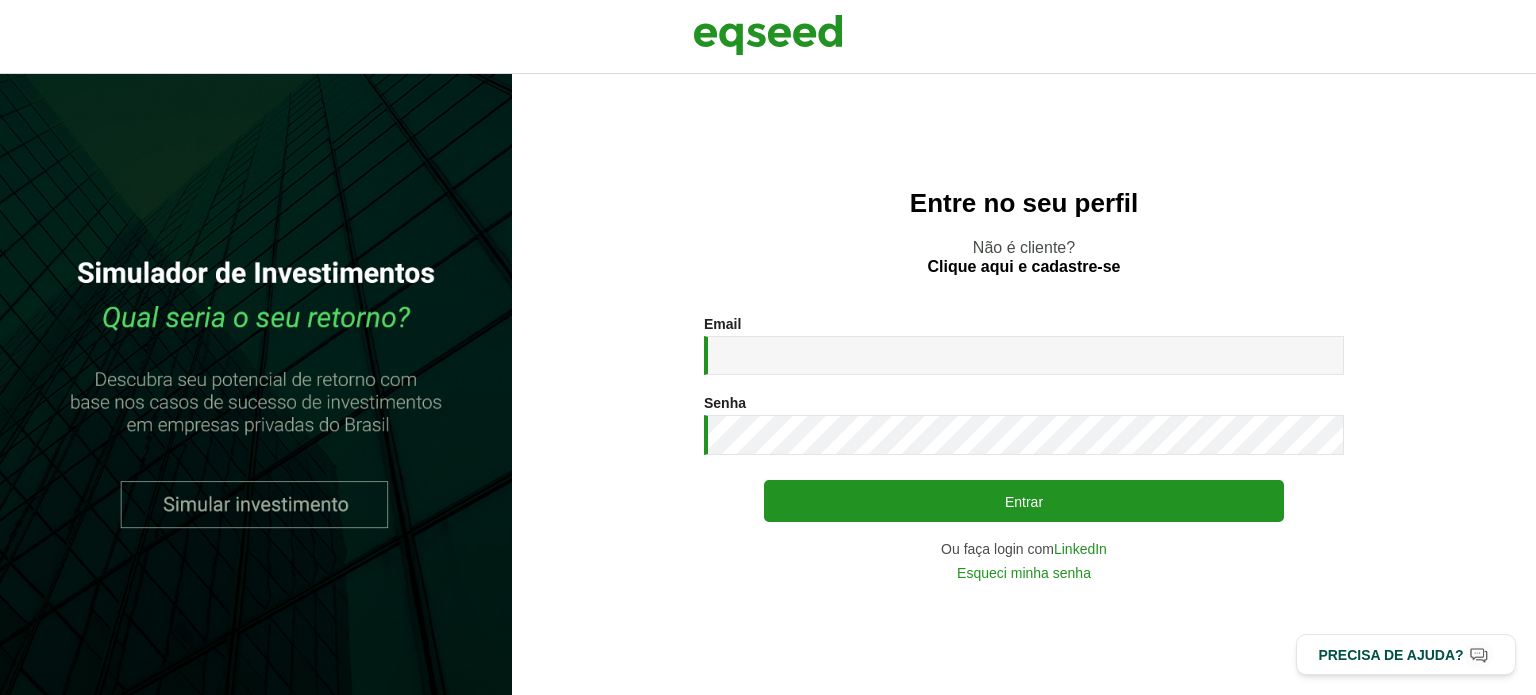 scroll, scrollTop: 0, scrollLeft: 0, axis: both 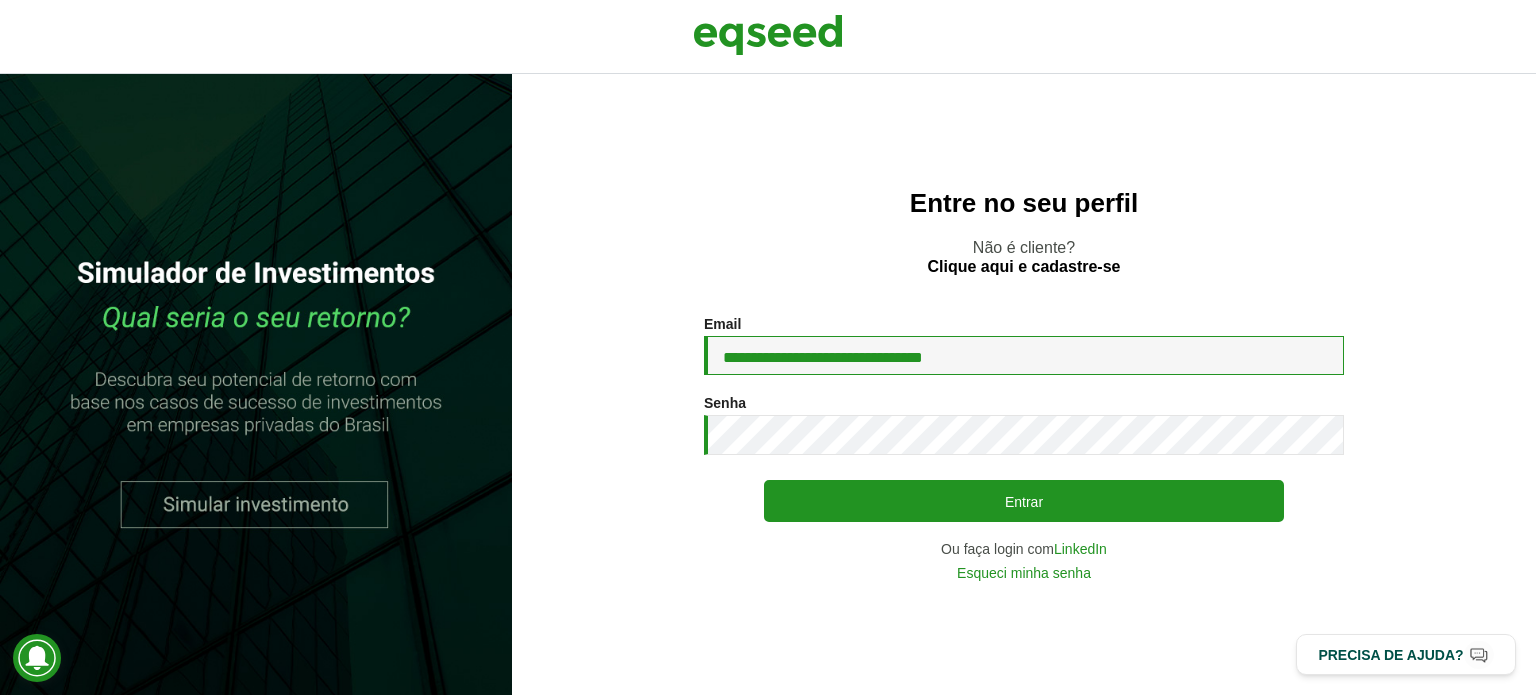 click on "**********" at bounding box center (1024, 355) 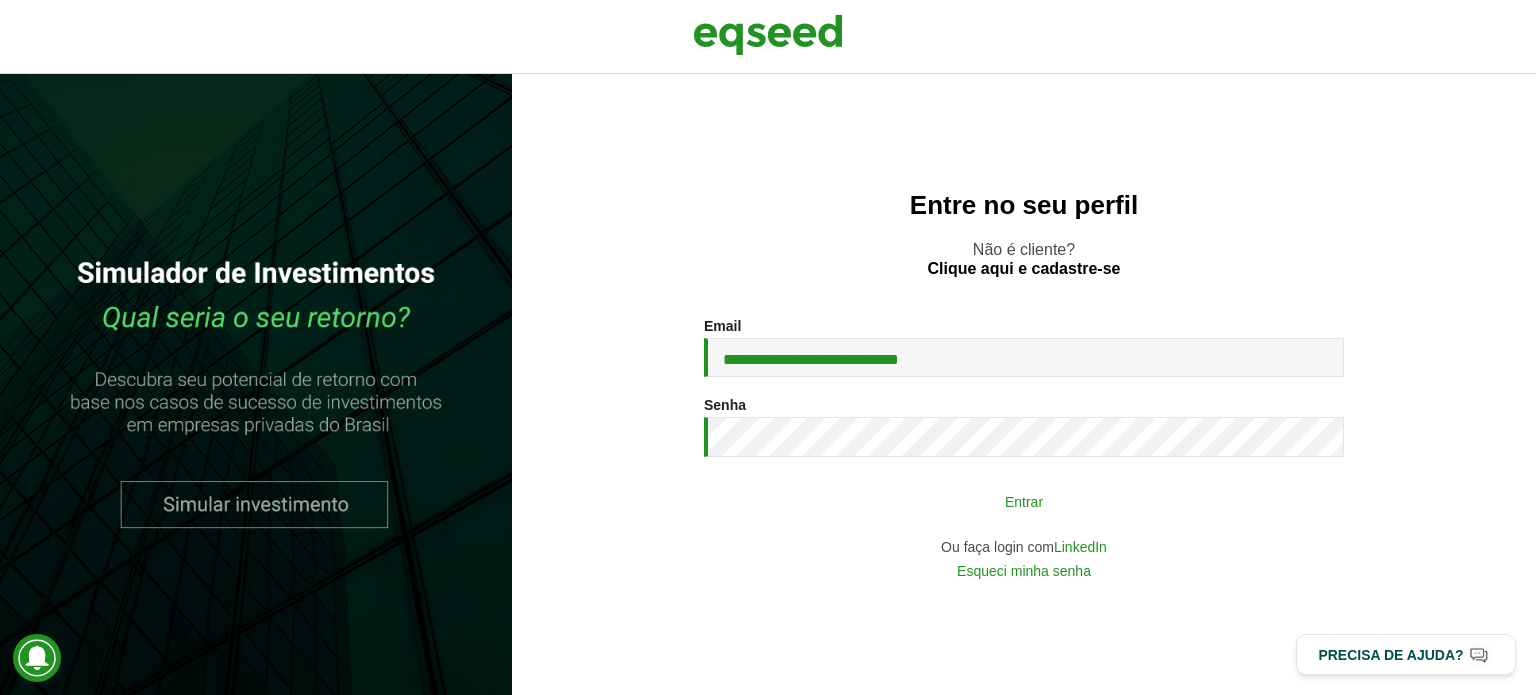 click on "Entrar" at bounding box center [1024, 501] 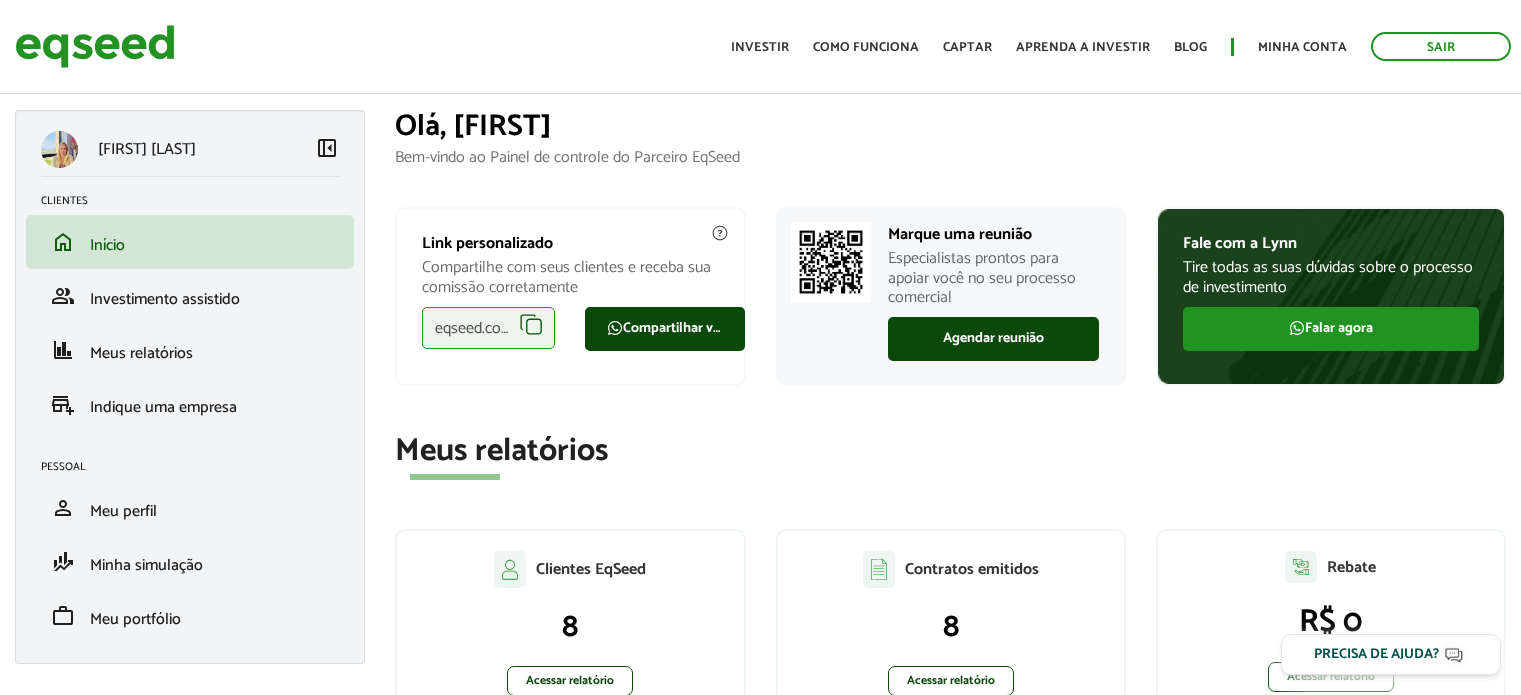 scroll, scrollTop: 0, scrollLeft: 0, axis: both 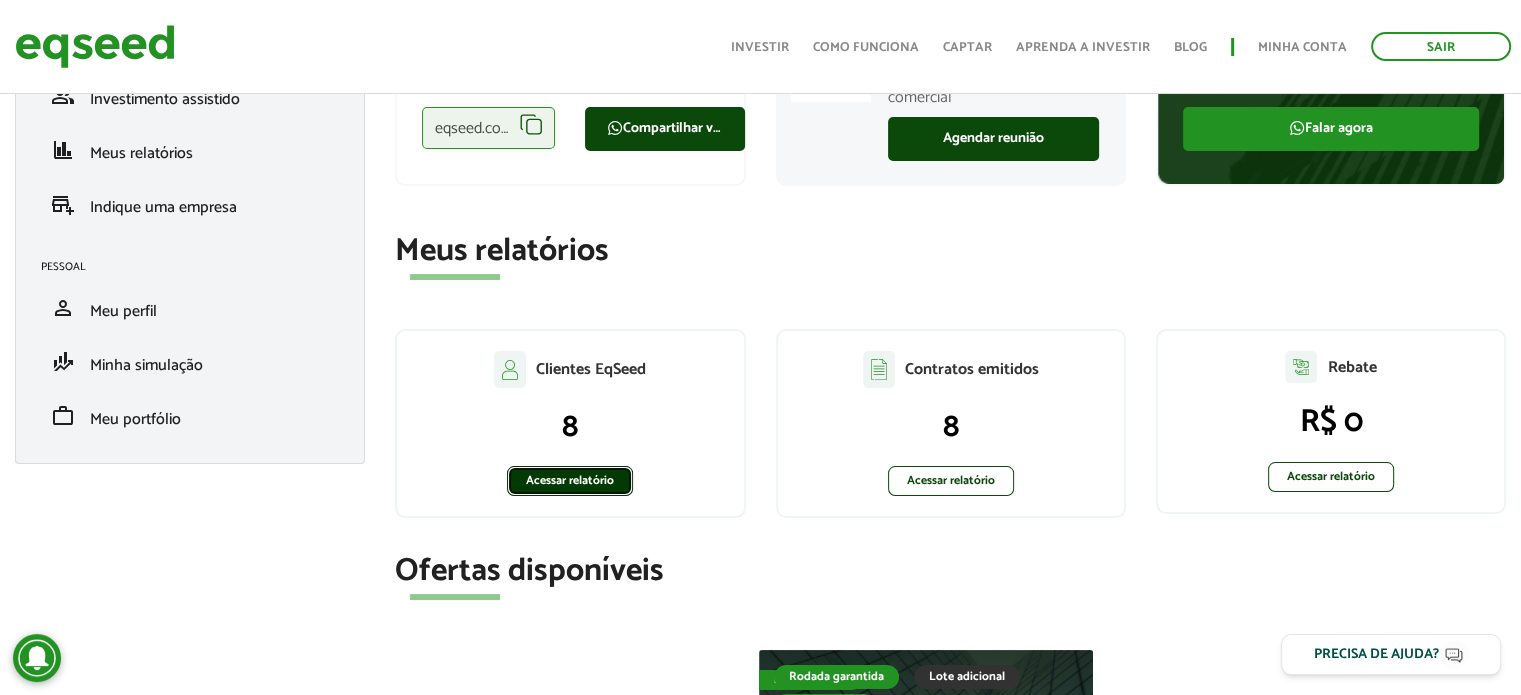 click on "Acessar relatório" at bounding box center [570, 481] 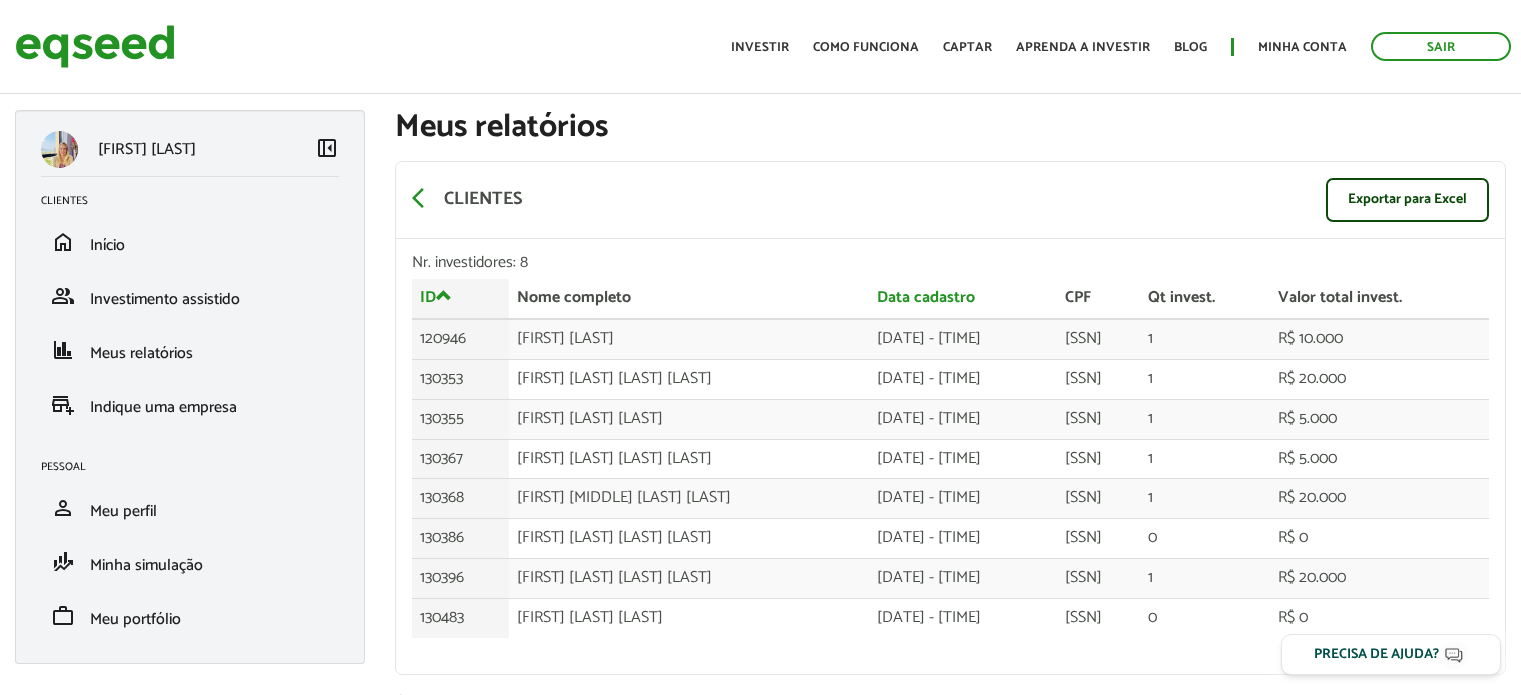 scroll, scrollTop: 0, scrollLeft: 0, axis: both 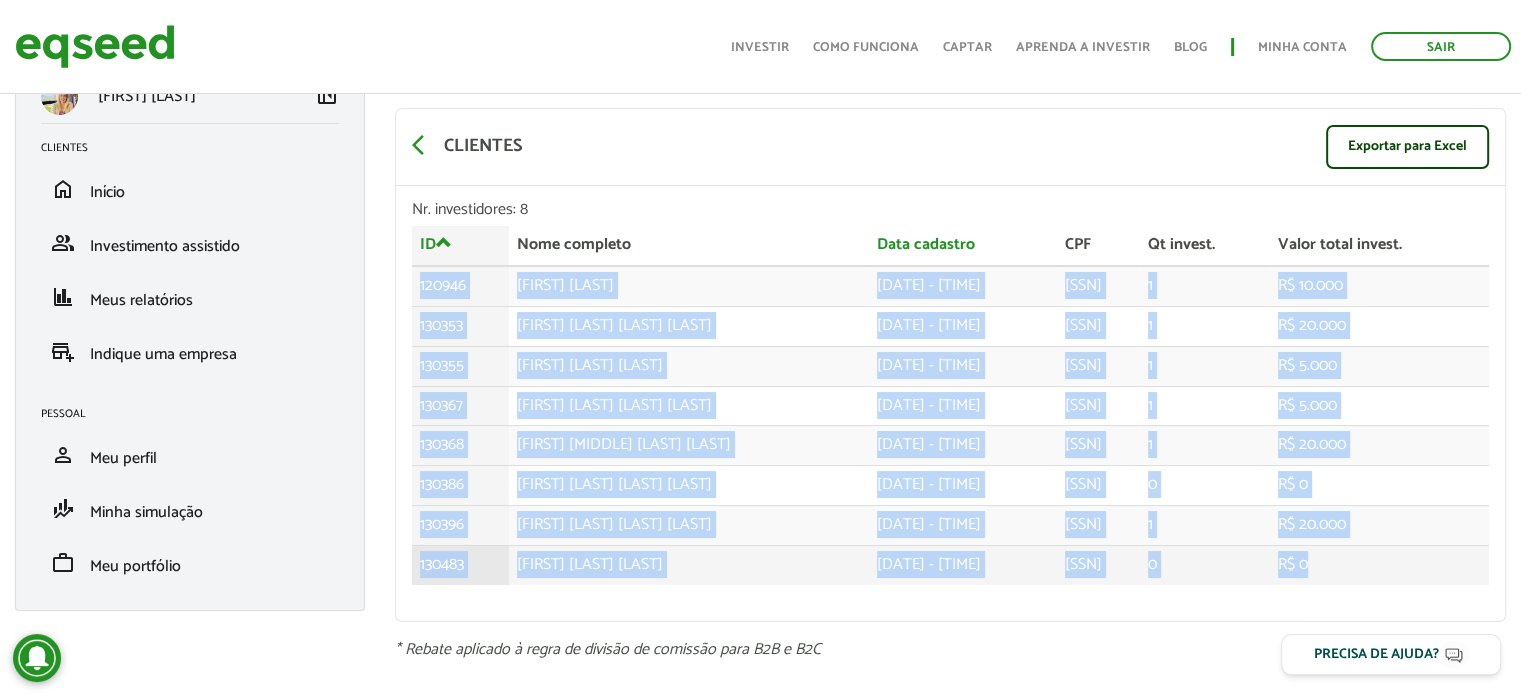 drag, startPoint x: 415, startPoint y: 281, endPoint x: 1369, endPoint y: 563, distance: 994.8065 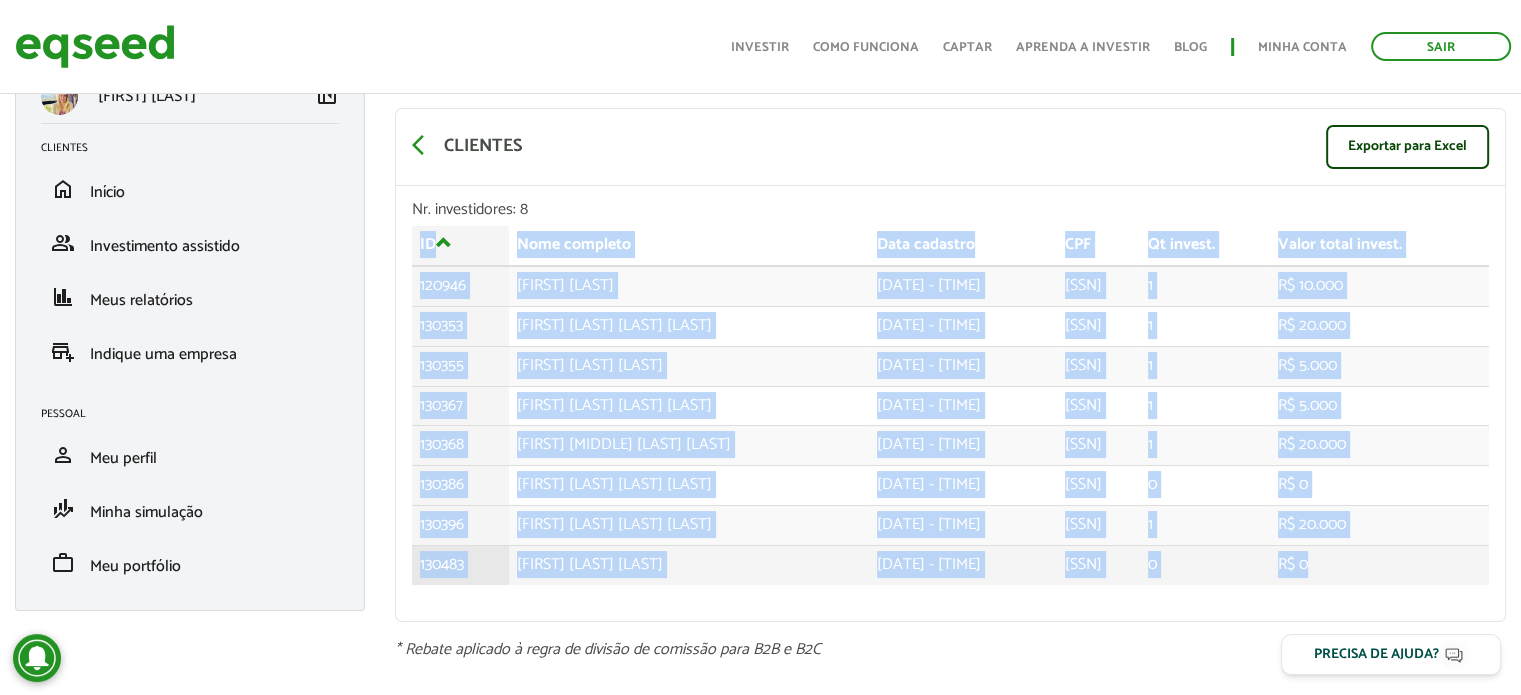 drag, startPoint x: 413, startPoint y: 239, endPoint x: 1386, endPoint y: 565, distance: 1026.1603 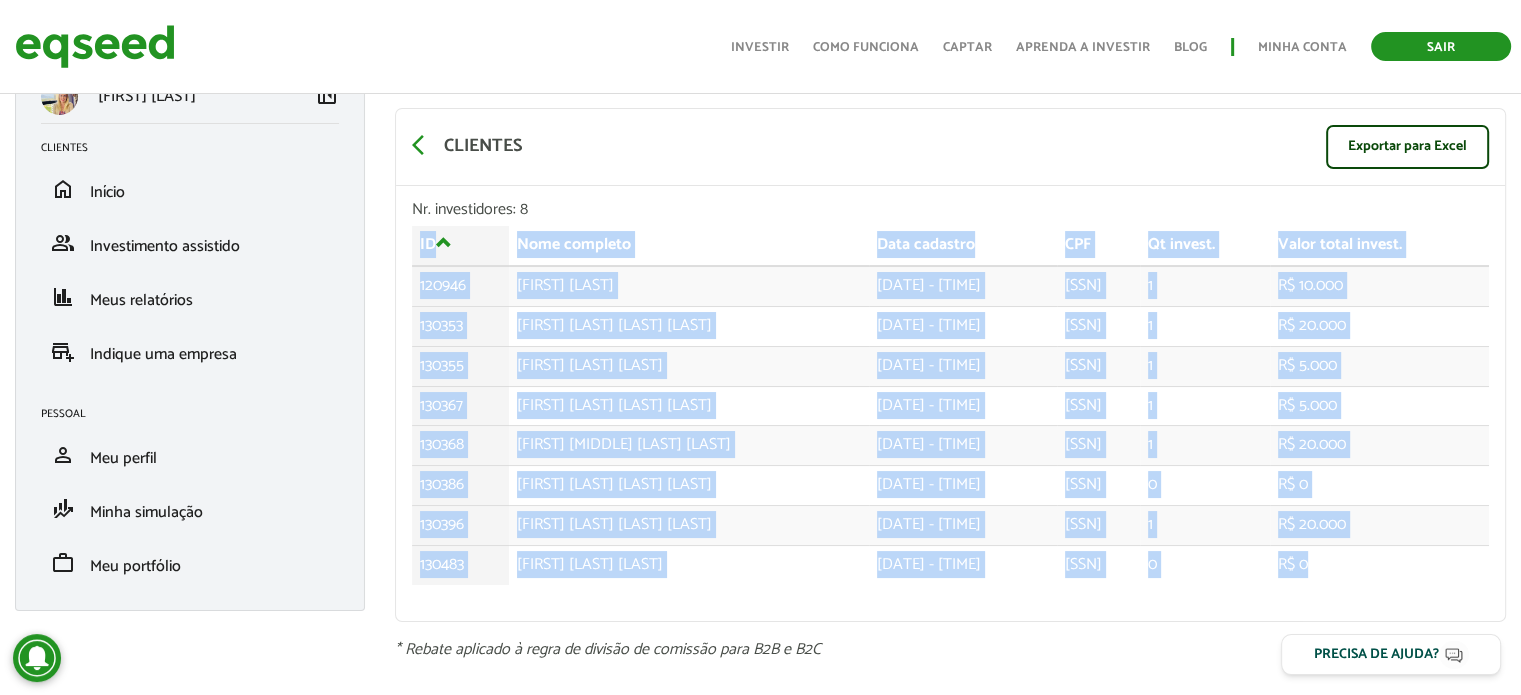 click on "Sair" at bounding box center [1441, 46] 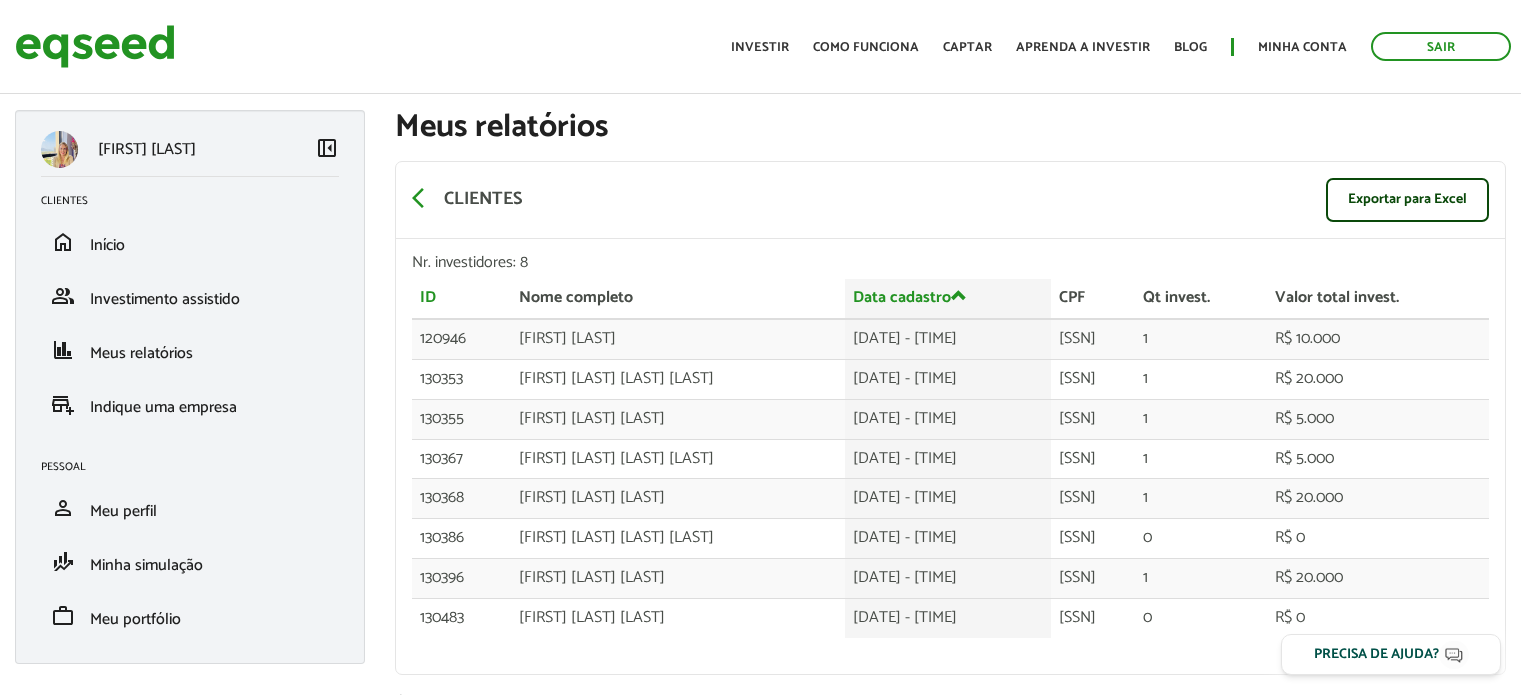 scroll, scrollTop: 0, scrollLeft: 0, axis: both 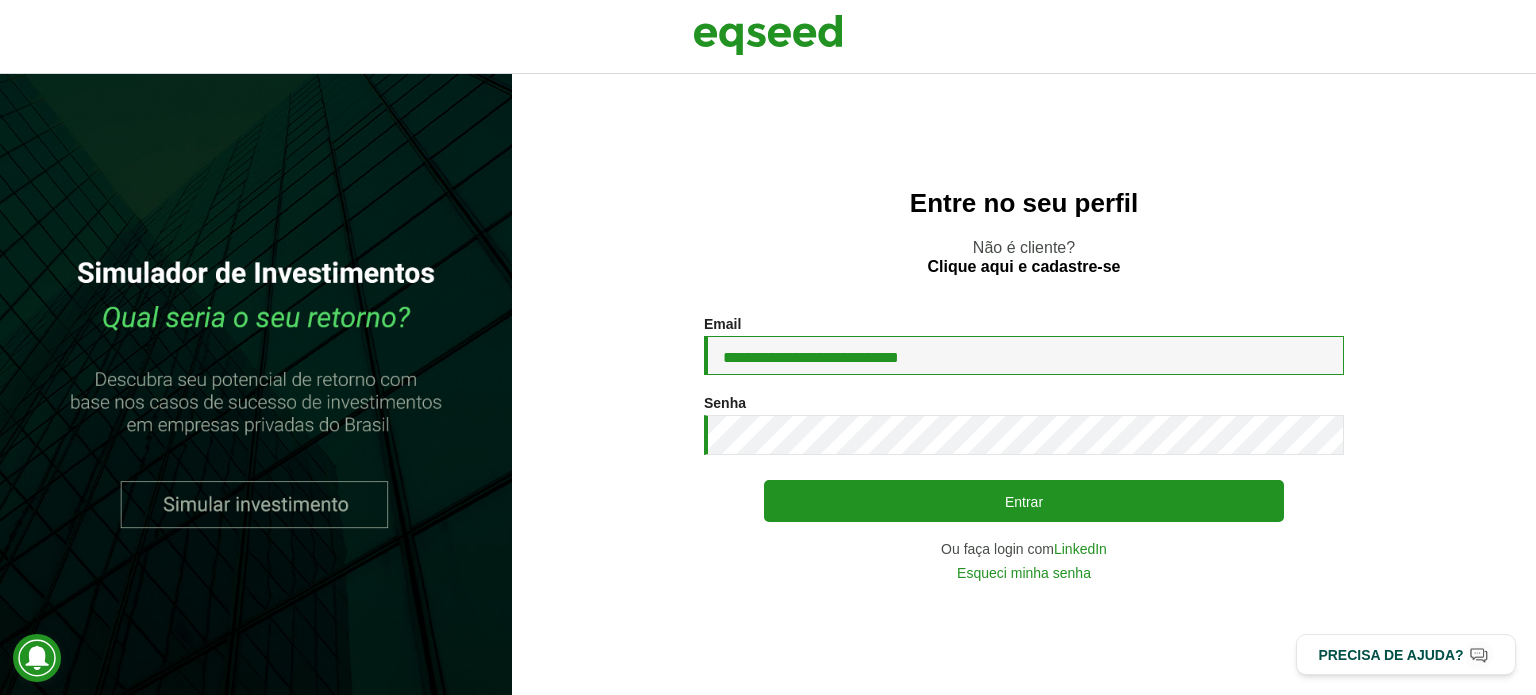 click on "**********" at bounding box center (1024, 355) 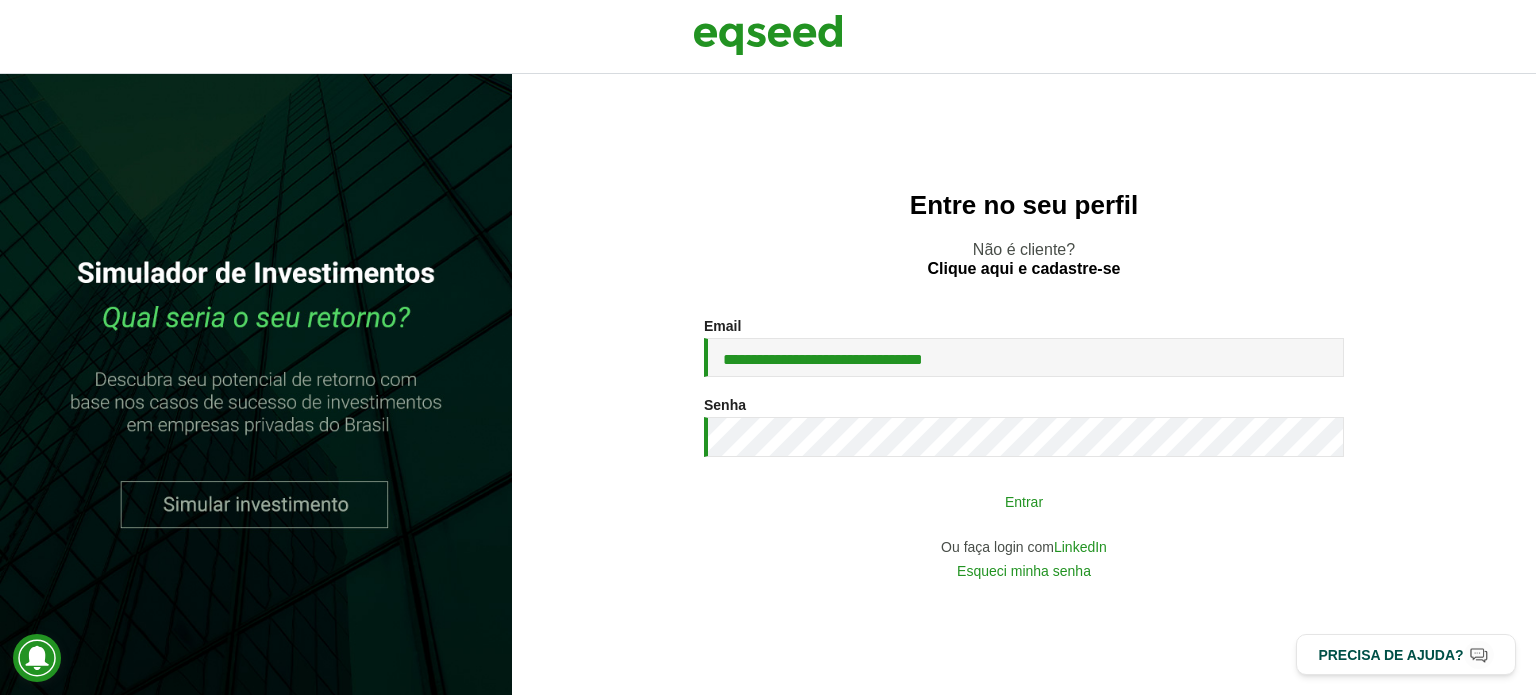 click on "Entrar" at bounding box center (1024, 501) 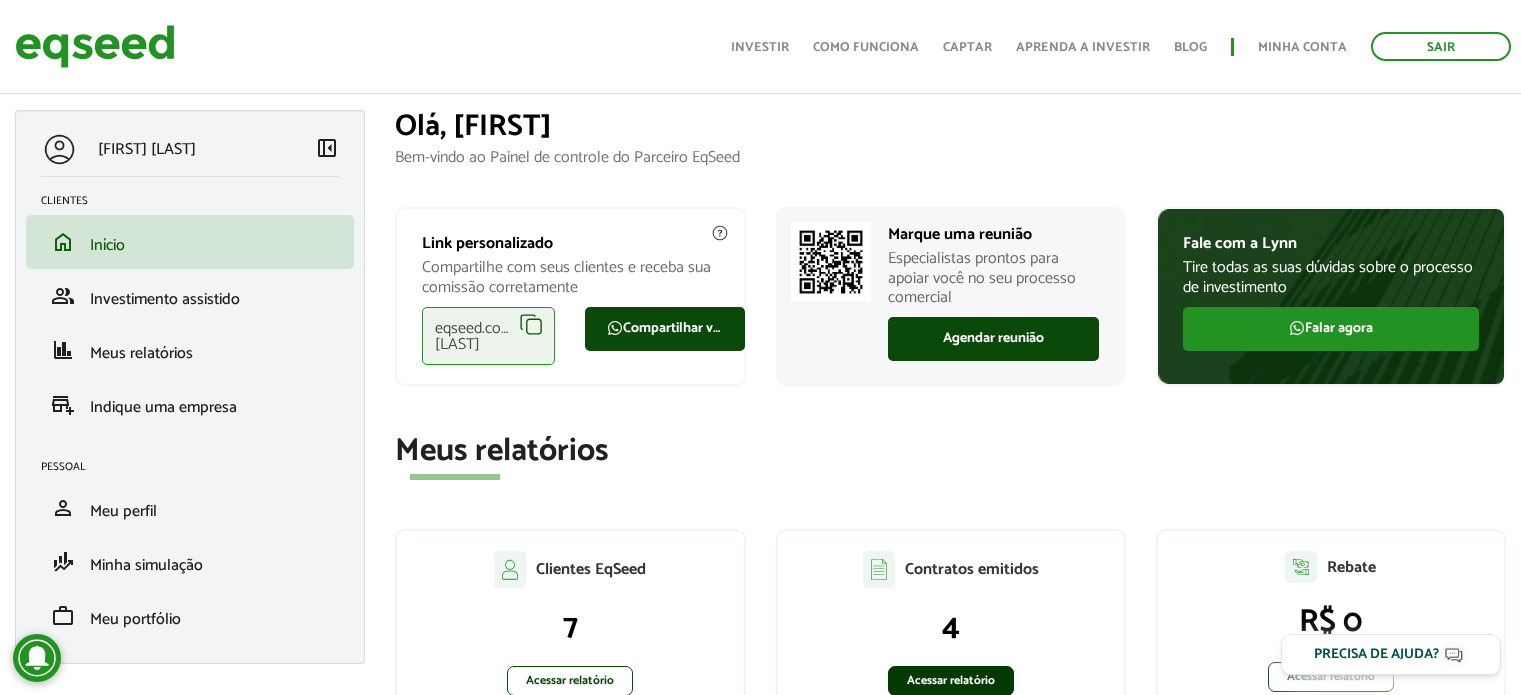 scroll, scrollTop: 200, scrollLeft: 0, axis: vertical 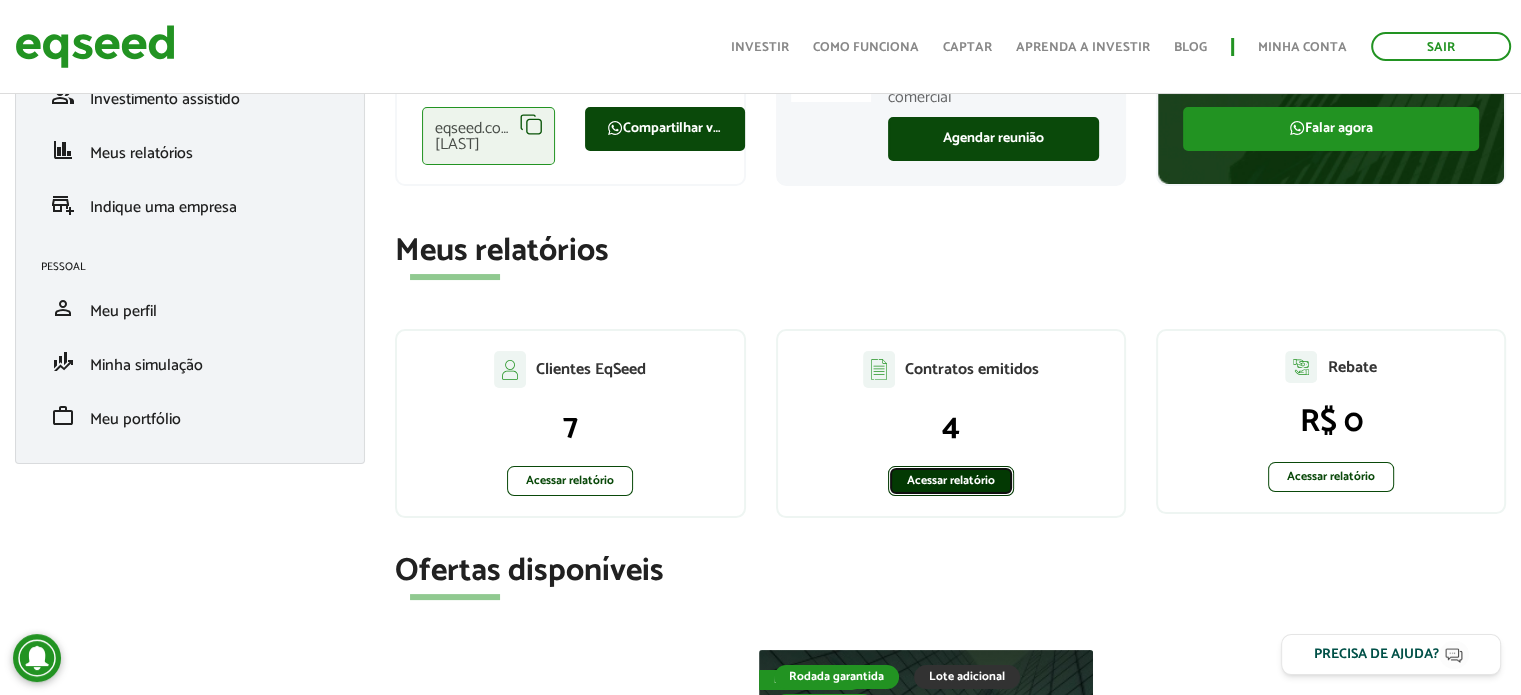 click on "Acessar relatório" at bounding box center [951, 481] 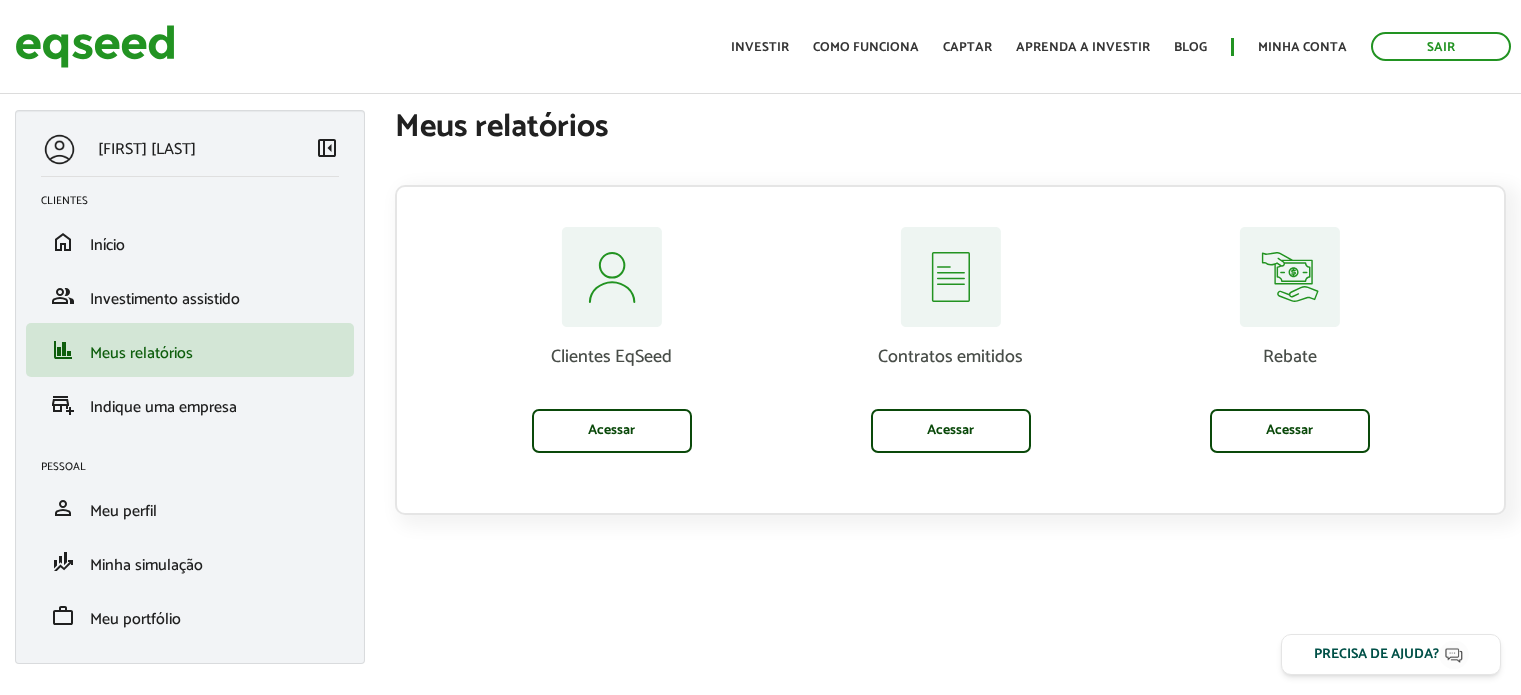 scroll, scrollTop: 0, scrollLeft: 0, axis: both 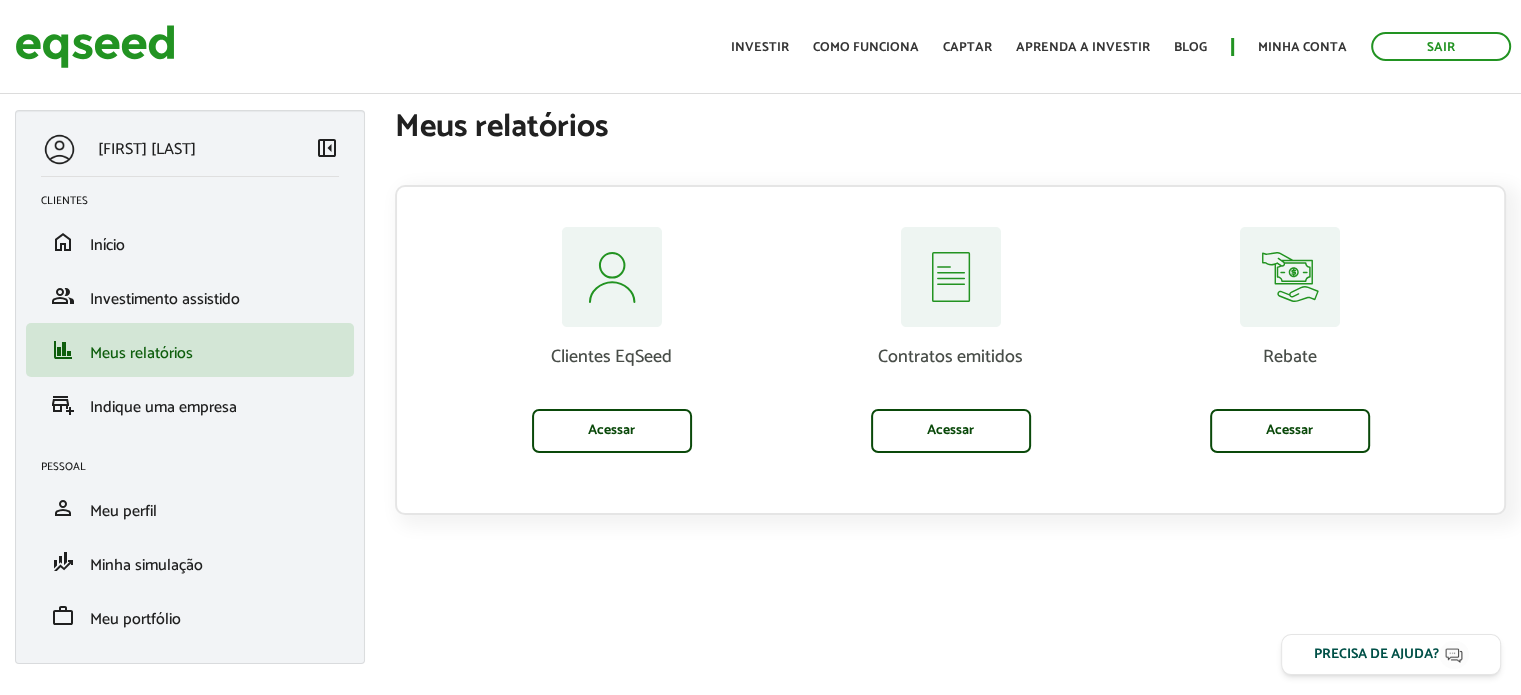 click on "Acessar" at bounding box center (612, 431) 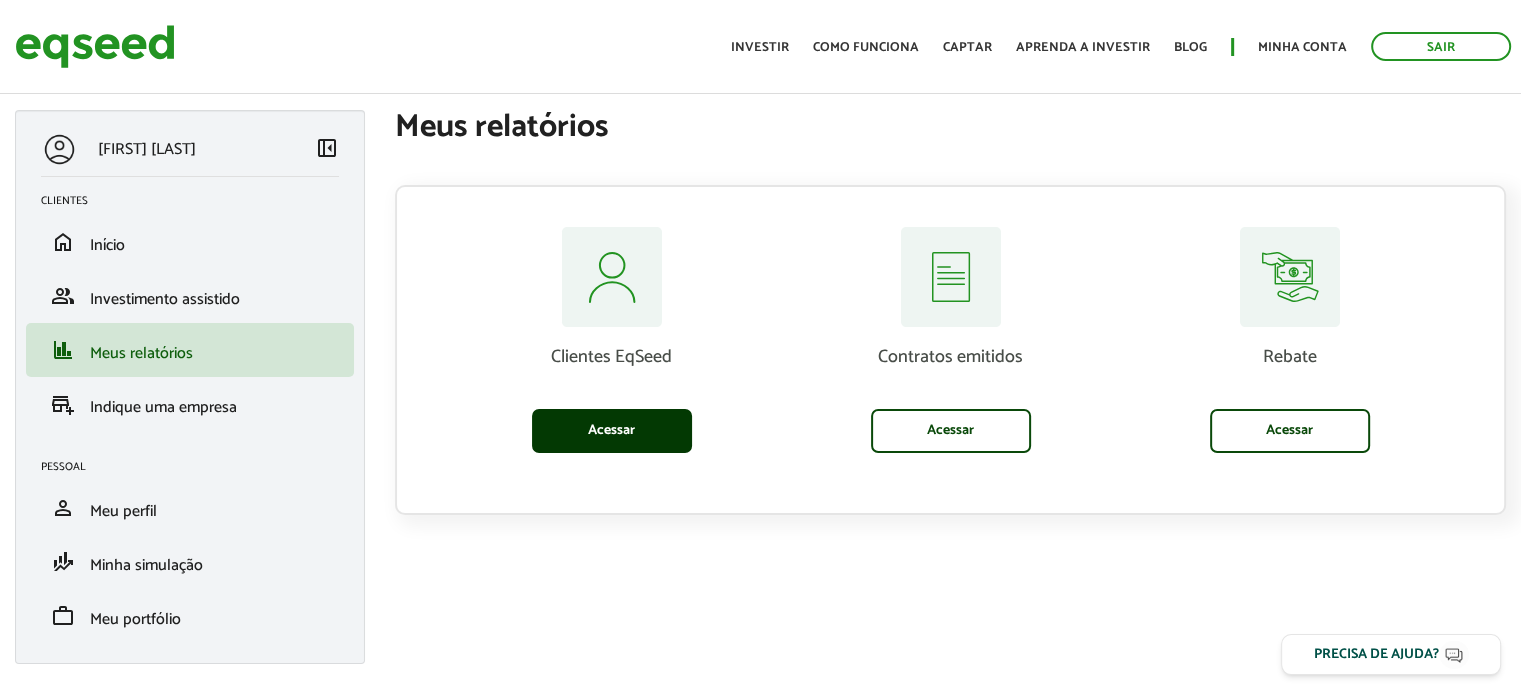 scroll, scrollTop: 0, scrollLeft: 0, axis: both 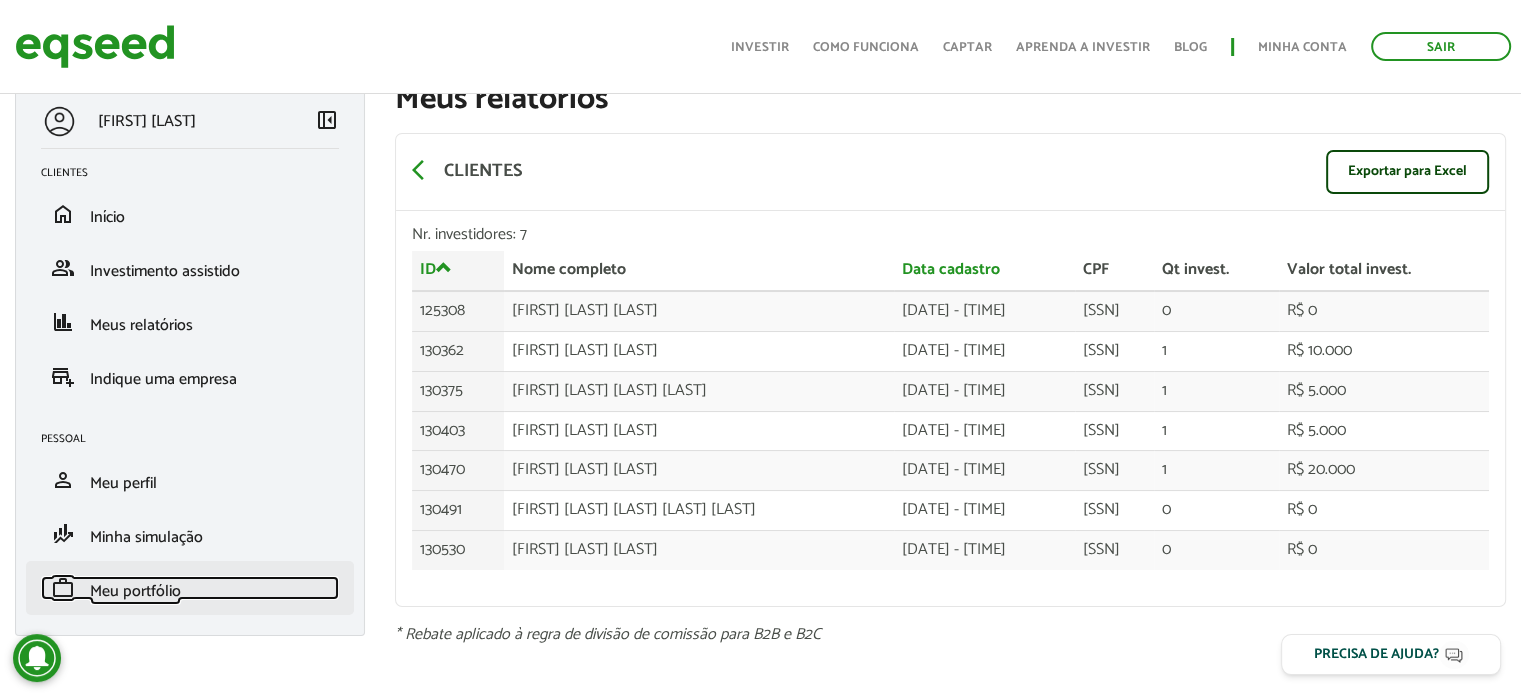 click on "Meu portfólio" at bounding box center (135, 591) 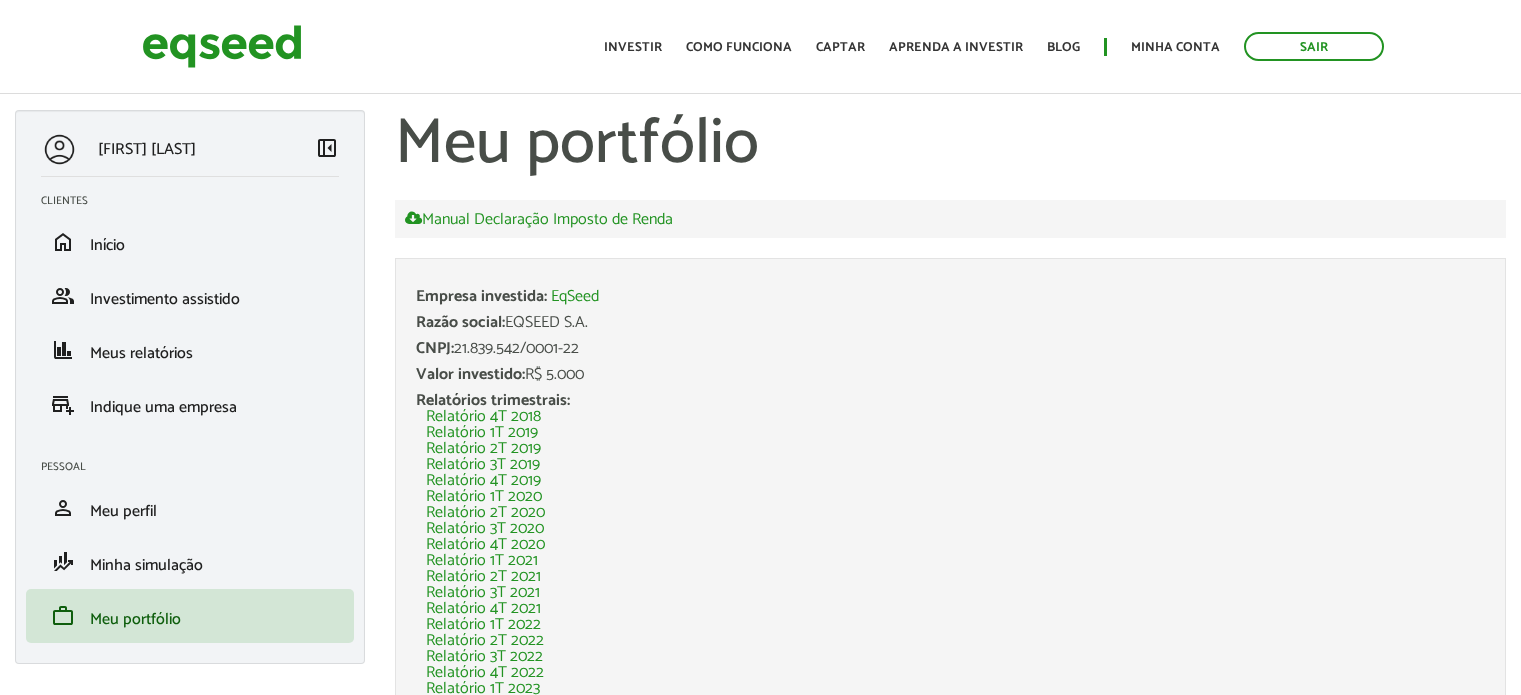 scroll, scrollTop: 0, scrollLeft: 0, axis: both 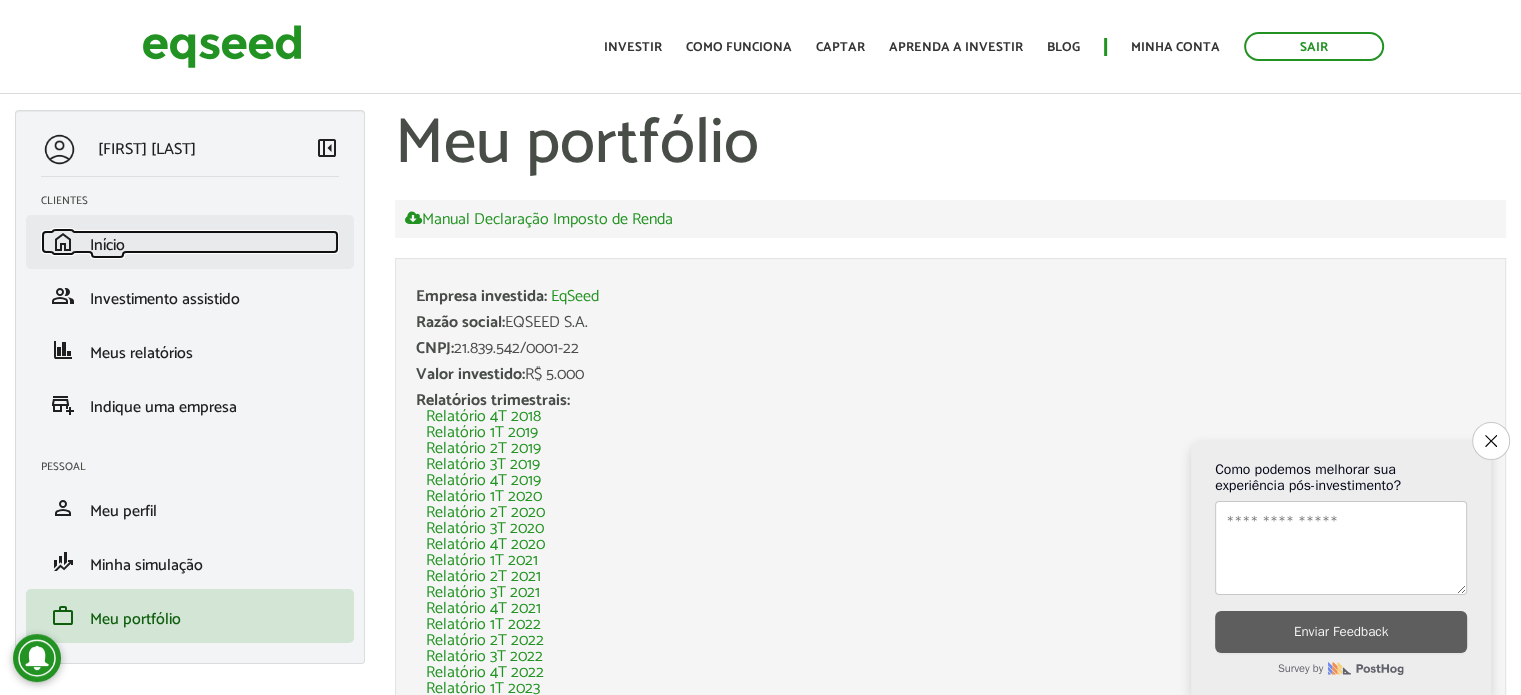 click on "home Início" at bounding box center (190, 242) 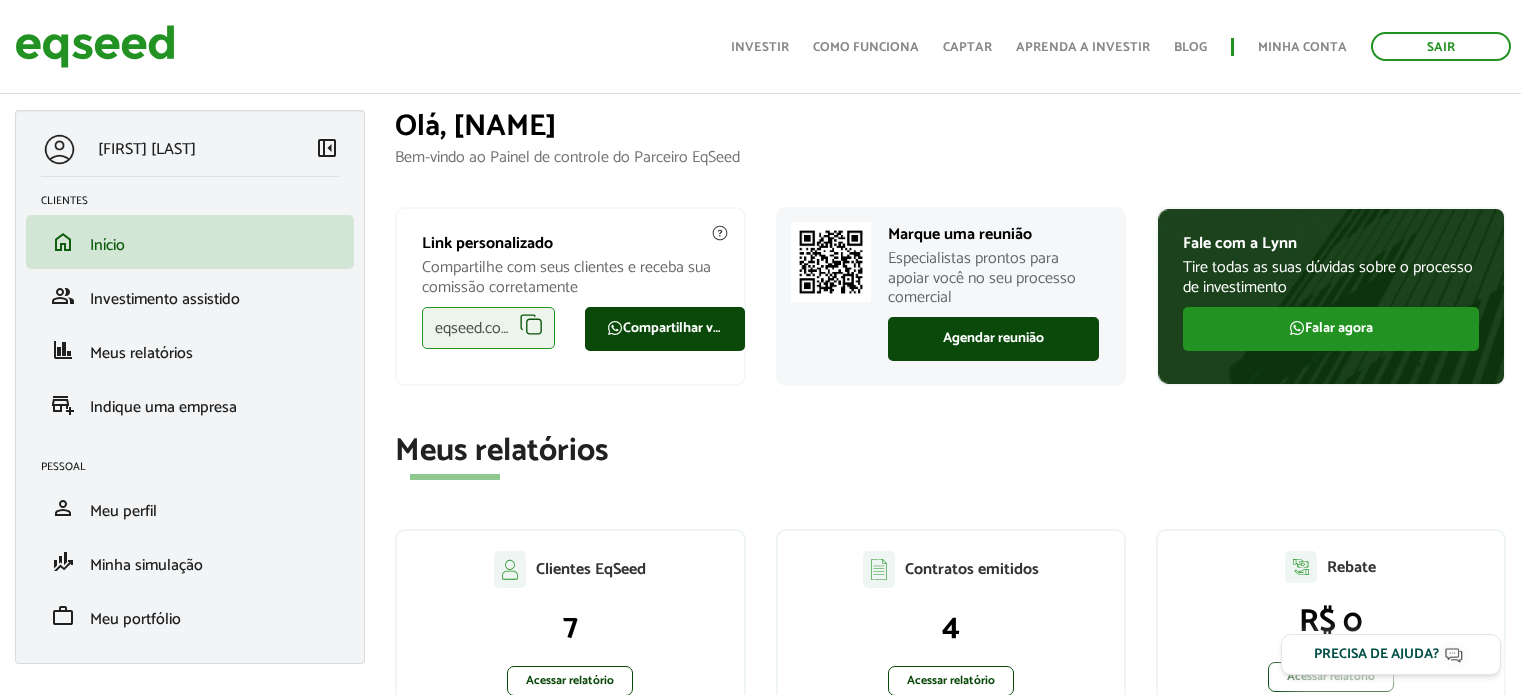 scroll, scrollTop: 100, scrollLeft: 0, axis: vertical 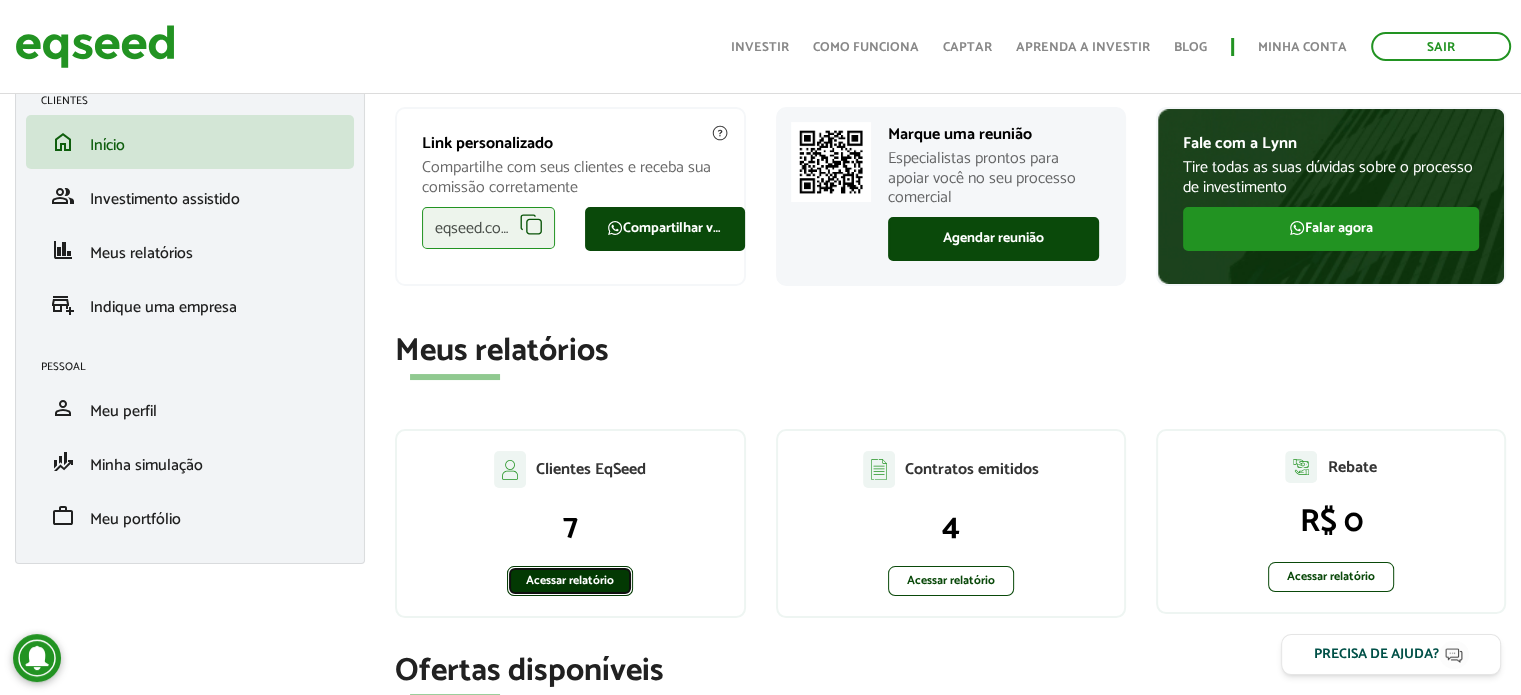 click on "Acessar relatório" at bounding box center (570, 581) 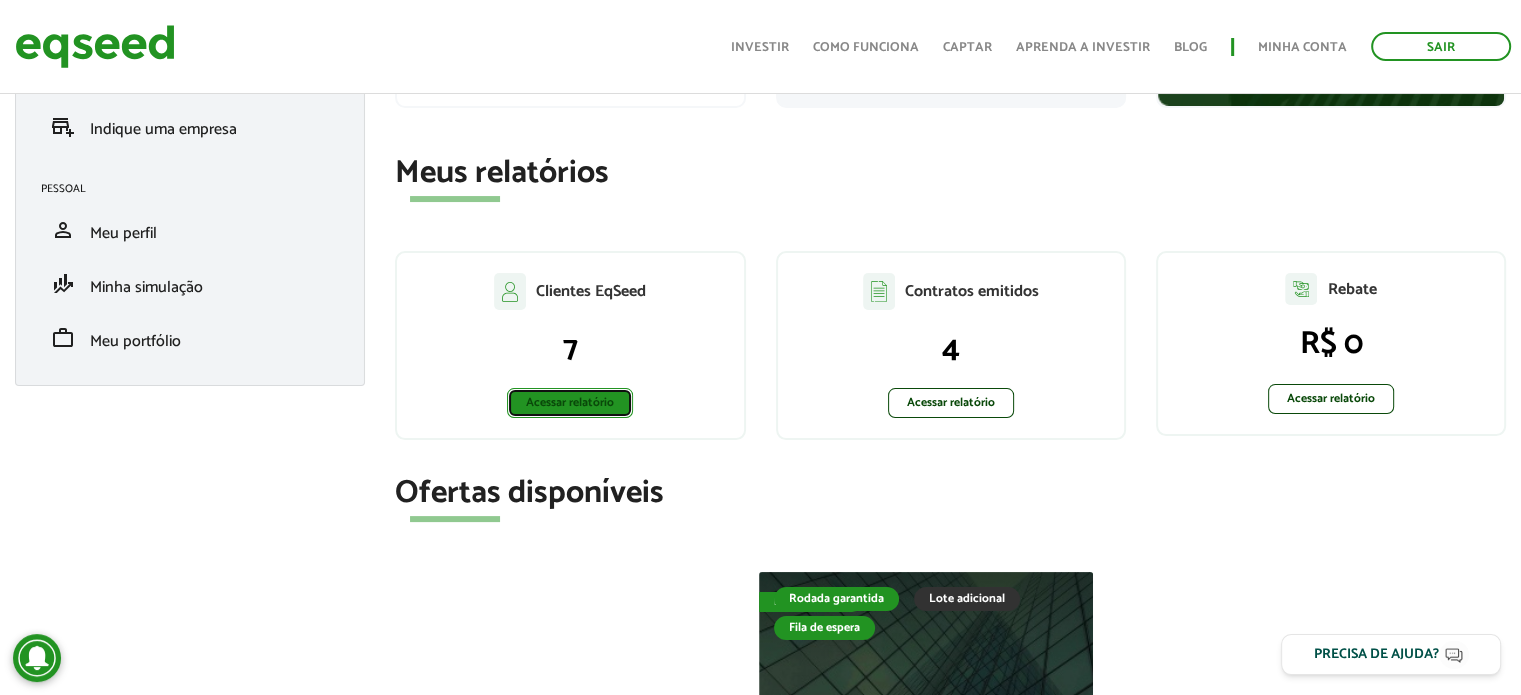 scroll, scrollTop: 392, scrollLeft: 0, axis: vertical 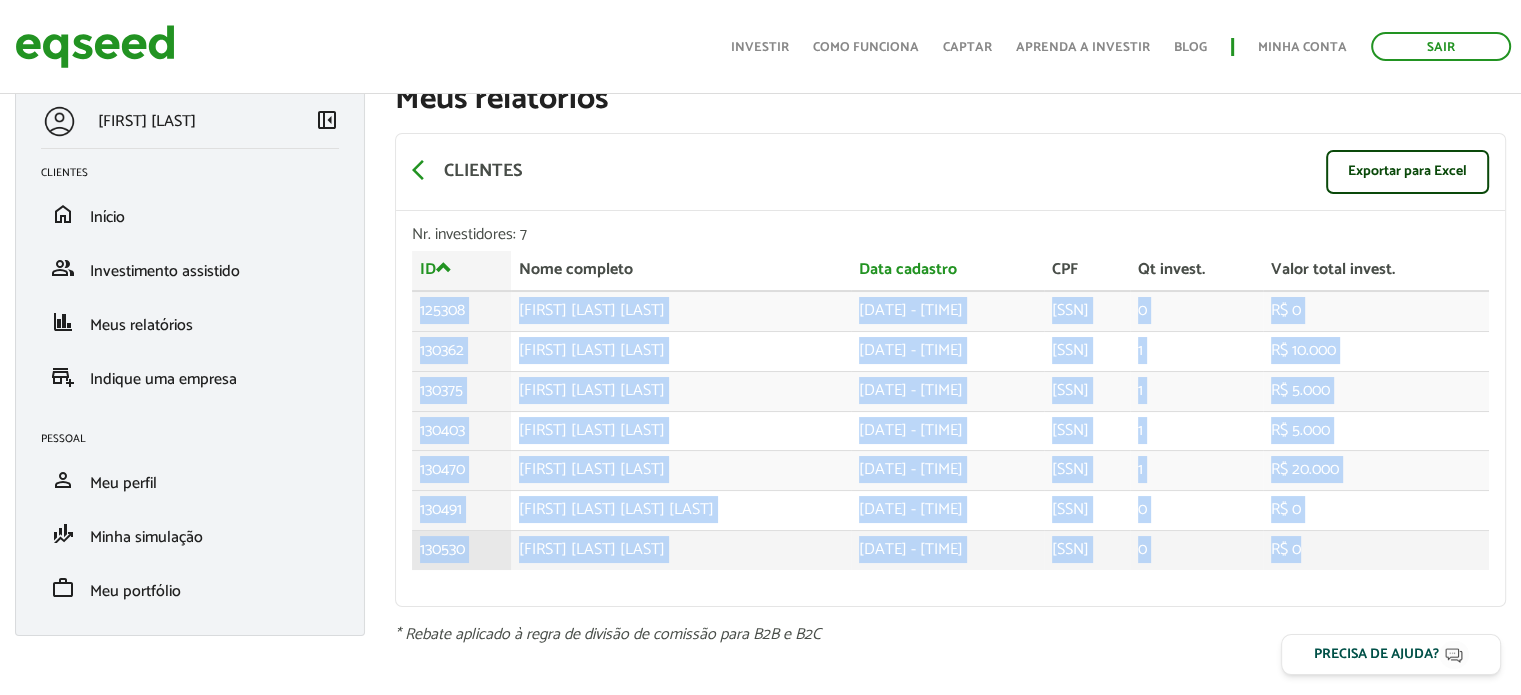 drag, startPoint x: 419, startPoint y: 305, endPoint x: 1396, endPoint y: 544, distance: 1005.8081 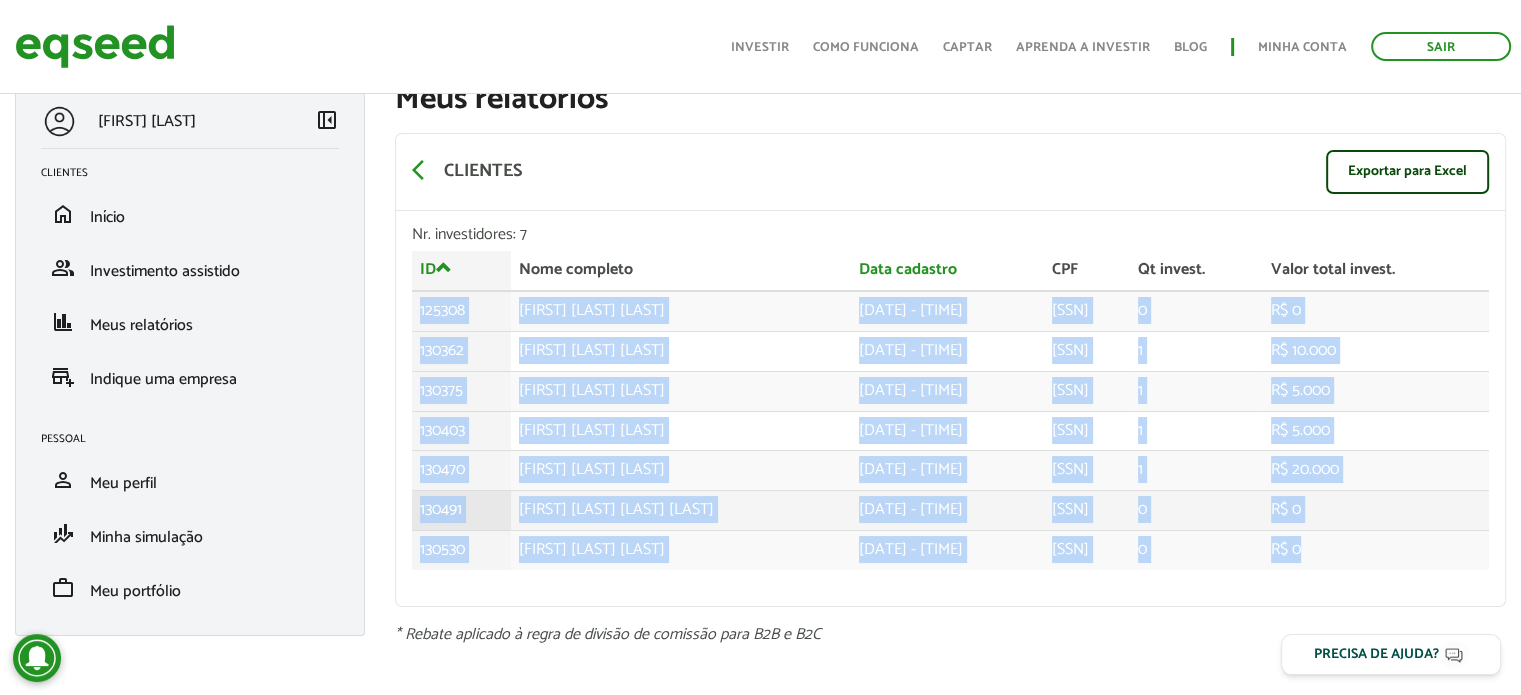 copy on "125308 [FIRST] [LAST] [LAST] [DATE] - [TIME] [SSN] 0 R$ 0
130362 [FIRST] [LAST] [LAST] [DATE] - [TIME] [SSN] 1 R$ 10.000
130375 [FIRST] [LAST] [LAST] [LAST] [DATE] - [TIME] [SSN] 1 R$ 5.000
130403 [FIRST] [LAST] [LAST] [DATE] - [TIME] [SSN] 1 R$ 5.000
130470 [FIRST] [LAST] [LAST] [DATE] - [TIME] [SSN] 1 R$ 20.000
130491 [FIRST] [LAST] [LAST] [LAST] [LAST] [DATE] - [TIME] [SSN] 0 R$ 0
130530 [FIRST] [LAST] [LAST] [DATE] - [TIME] [SSN] 0 R$ 0" 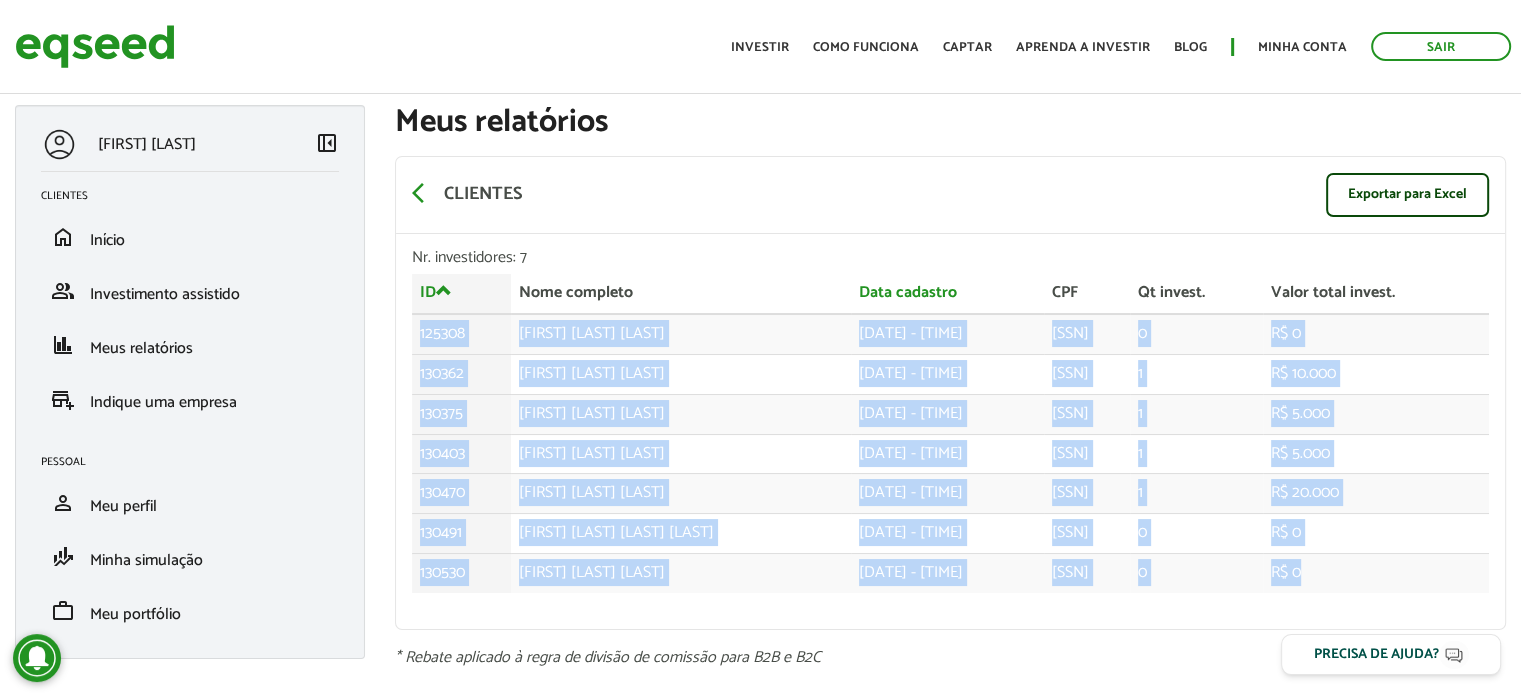 scroll, scrollTop: 0, scrollLeft: 0, axis: both 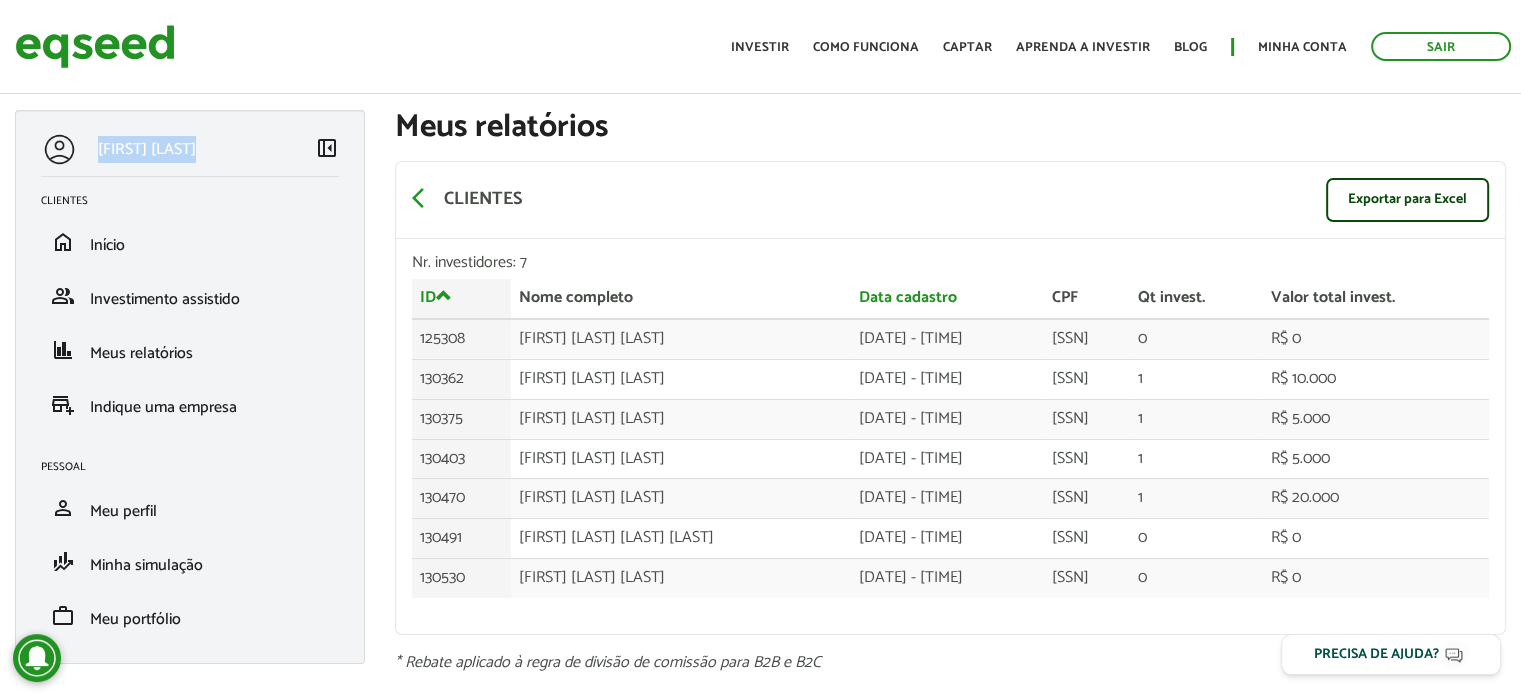 drag, startPoint x: 192, startPoint y: 171, endPoint x: 92, endPoint y: 167, distance: 100.07997 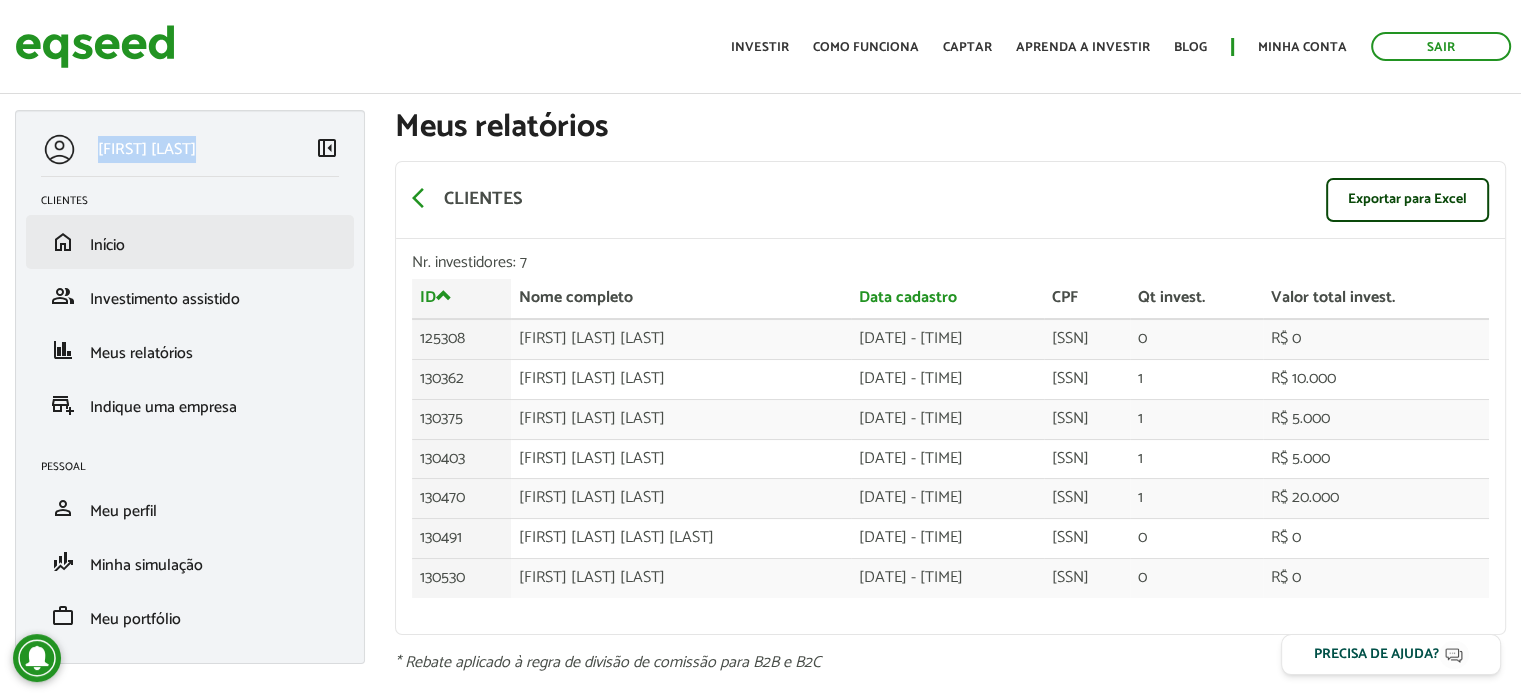 copy on "[FIRST] [LAST]" 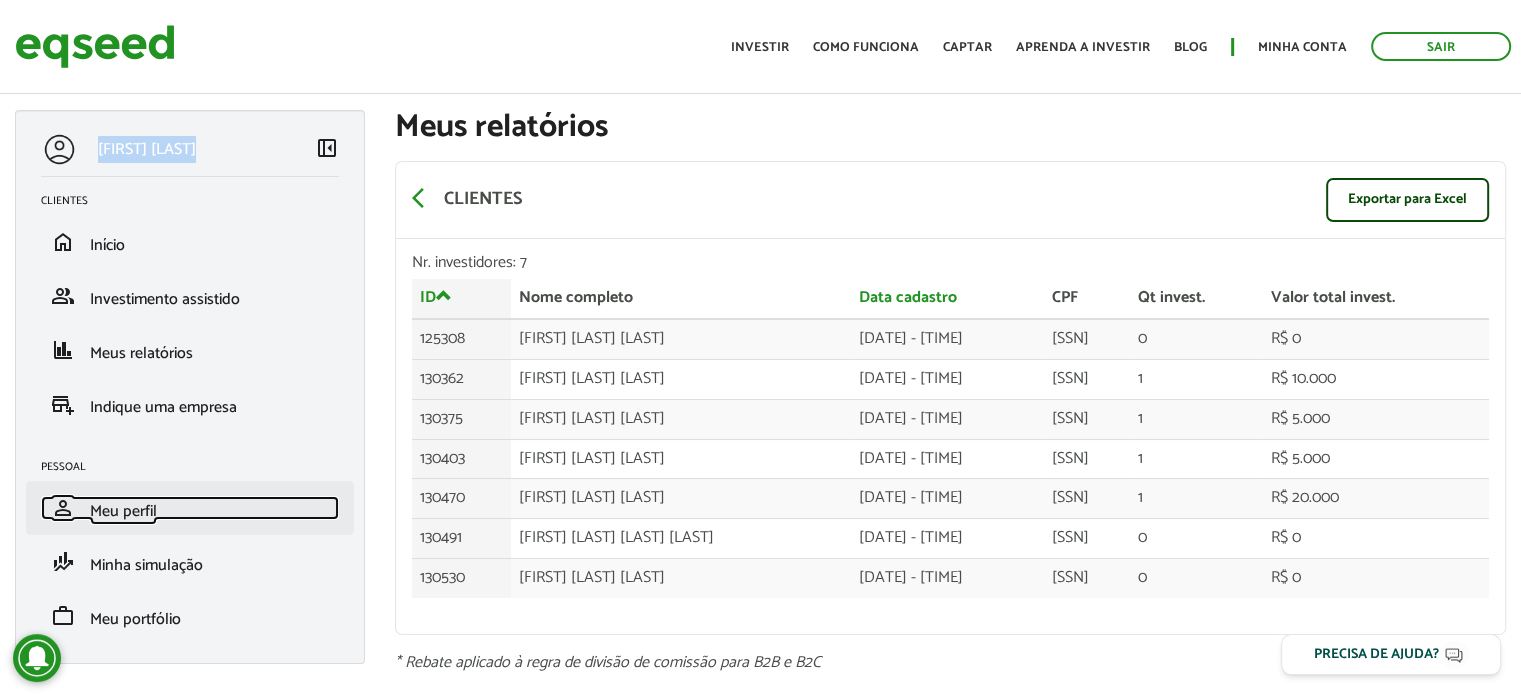 click on "Meu perfil" at bounding box center (123, 511) 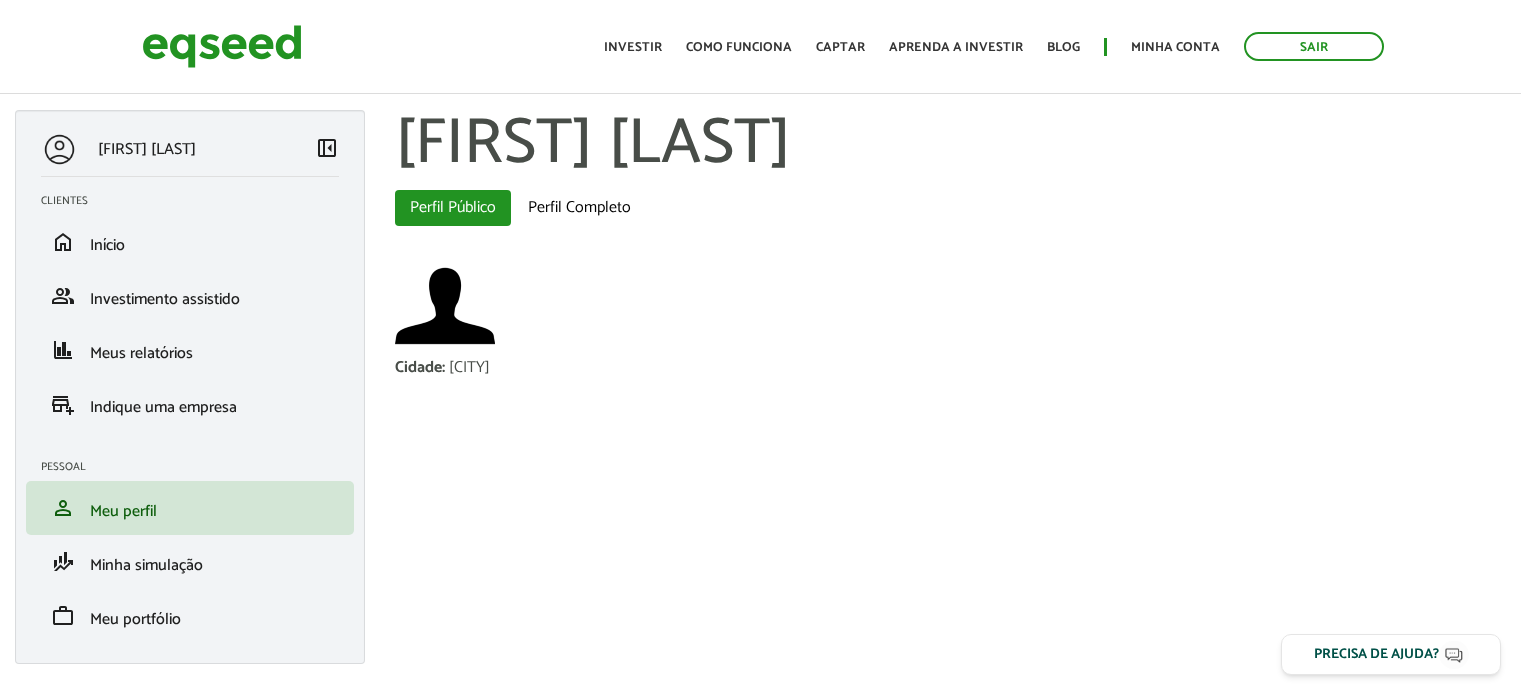 scroll, scrollTop: 0, scrollLeft: 0, axis: both 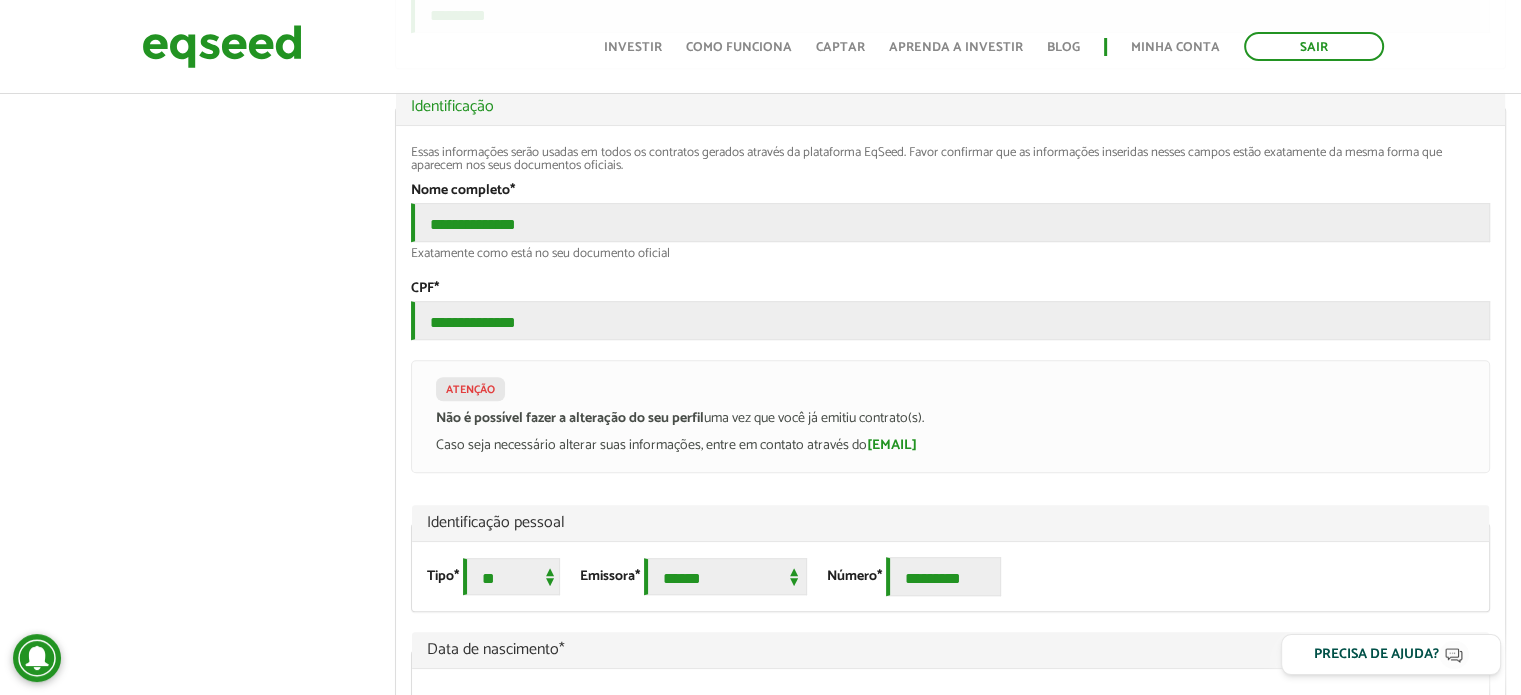 type on "**********" 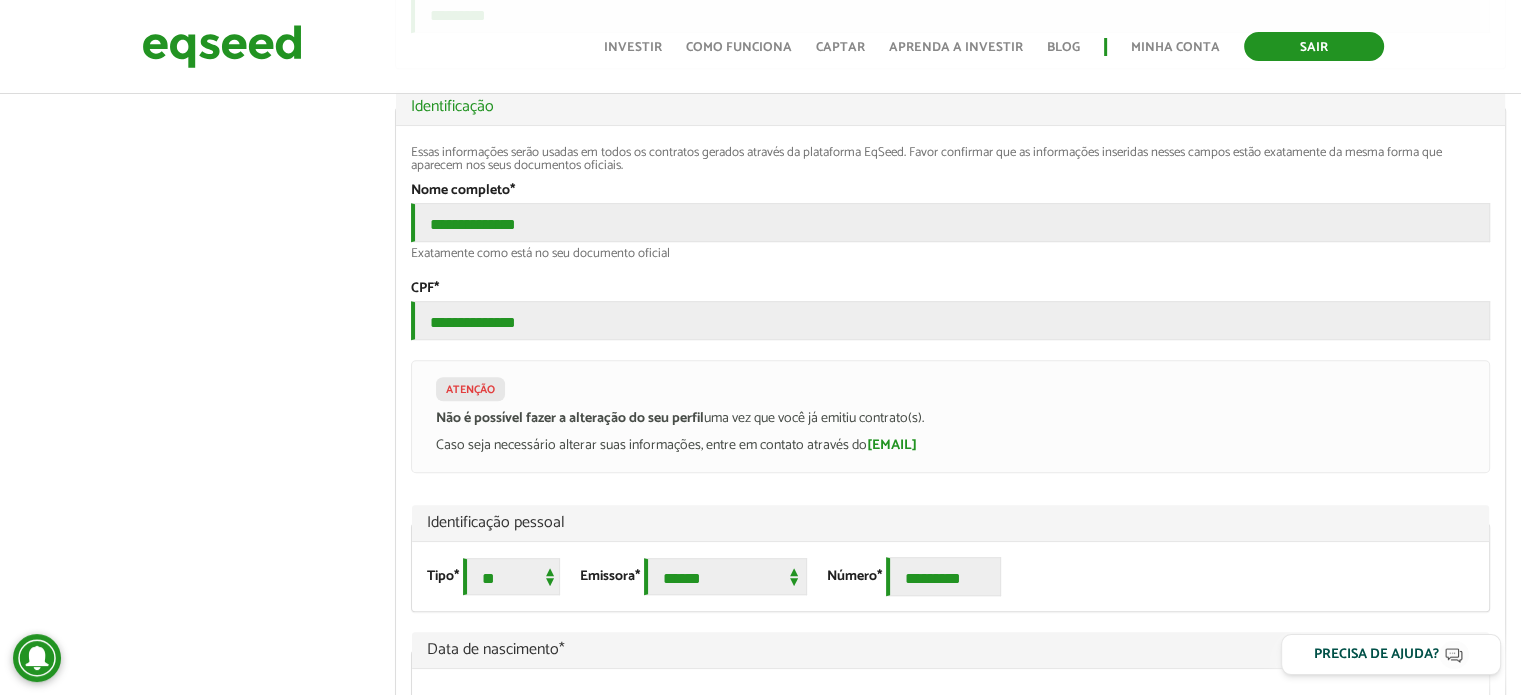 click on "Sair" at bounding box center (1314, 46) 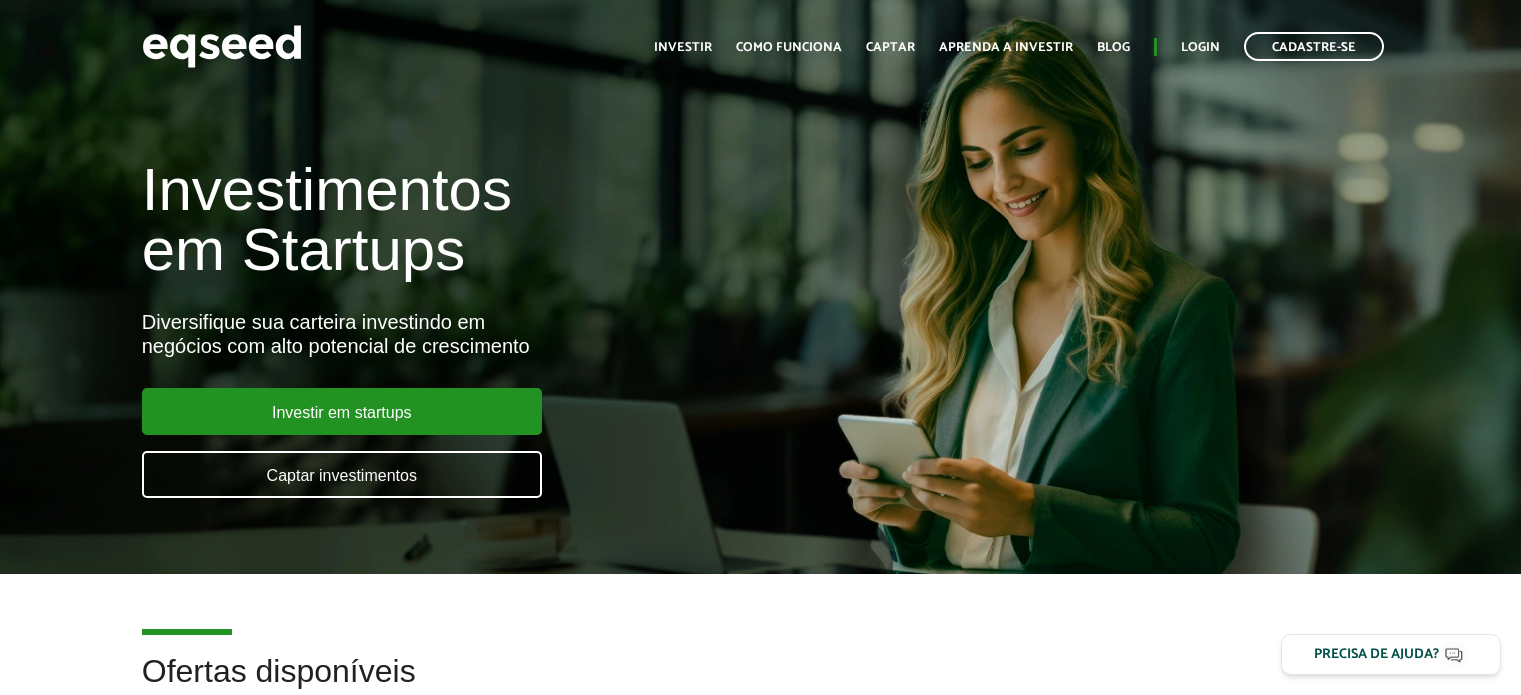 scroll, scrollTop: 0, scrollLeft: 0, axis: both 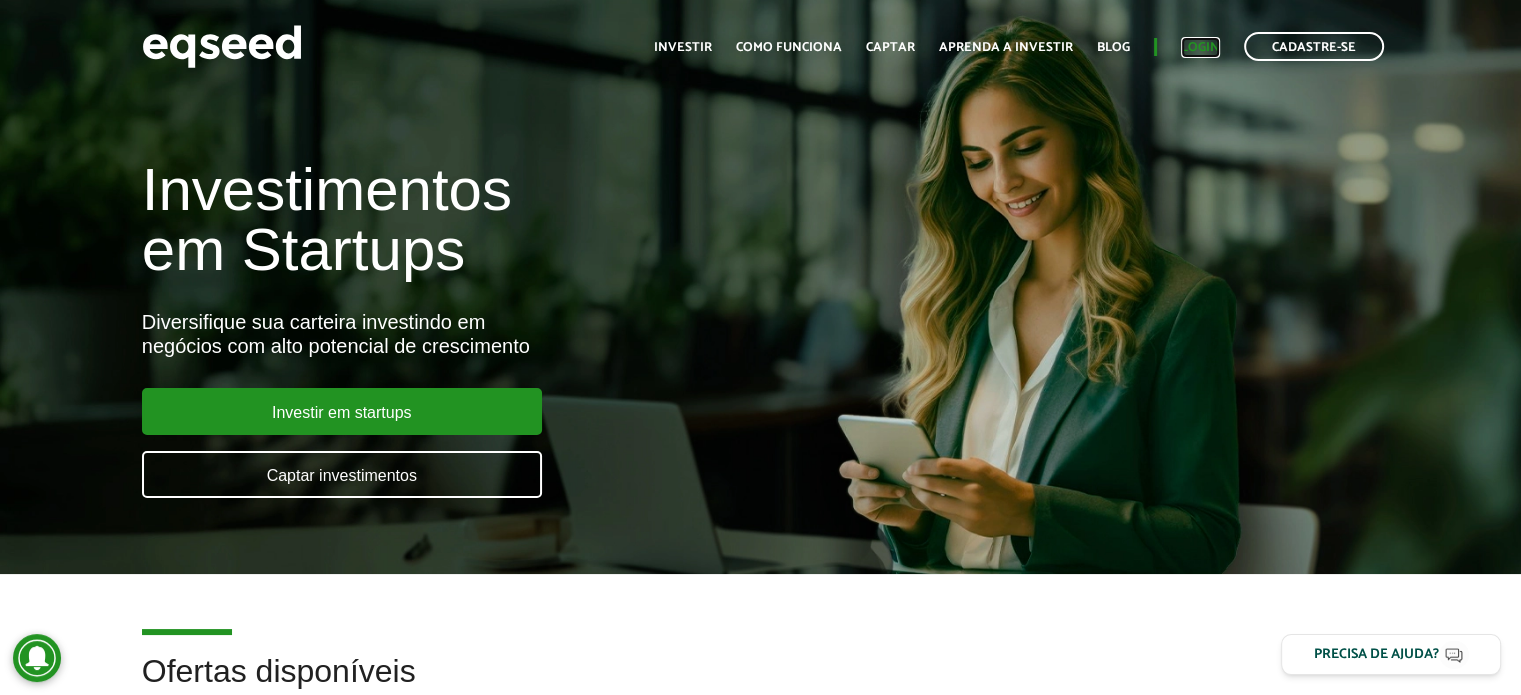 click on "Login" at bounding box center (1200, 47) 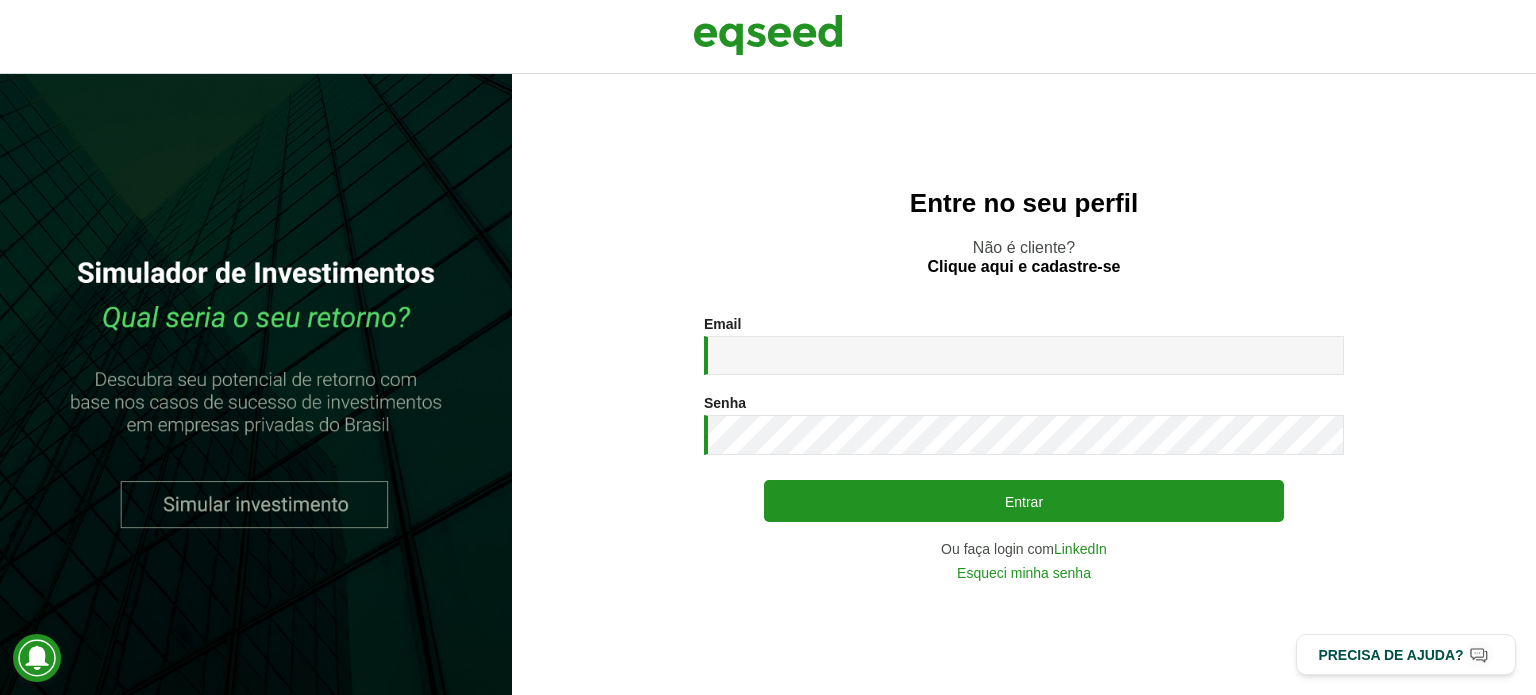 scroll, scrollTop: 0, scrollLeft: 0, axis: both 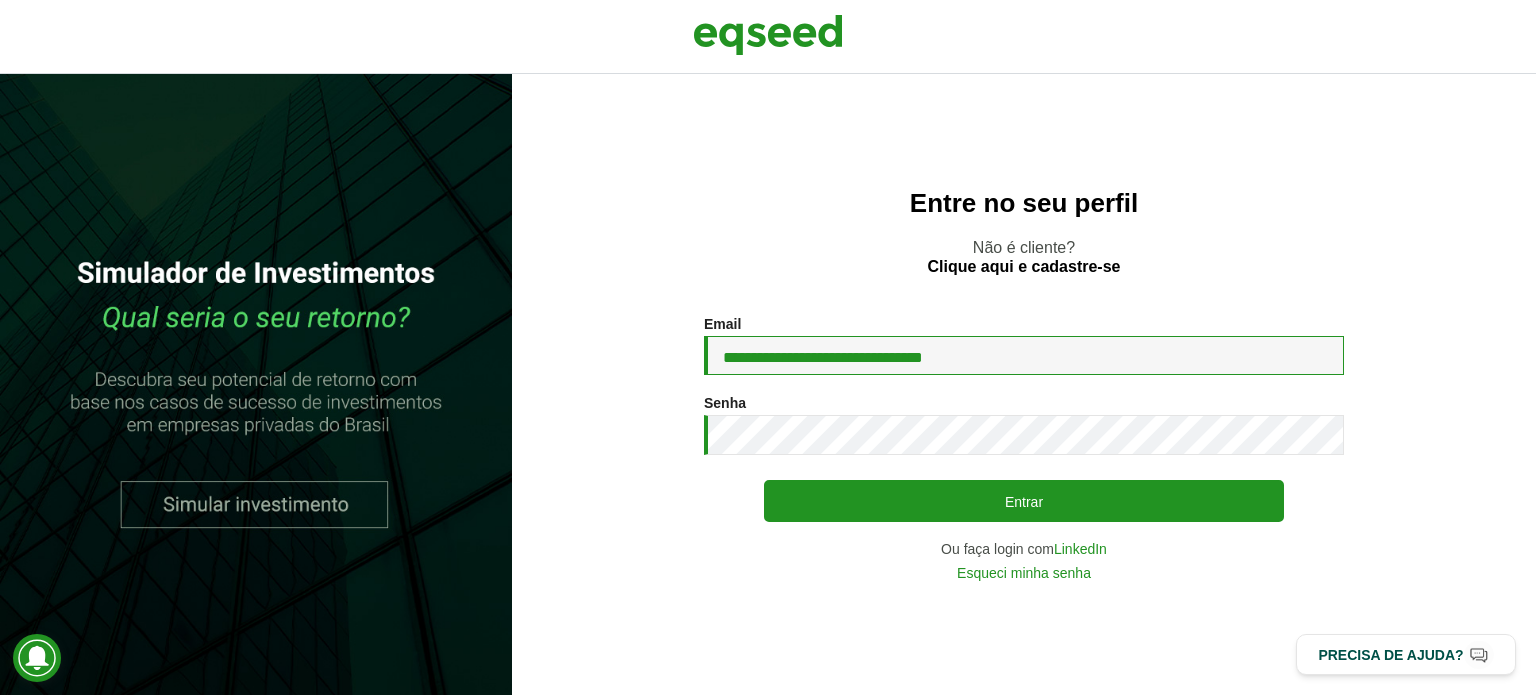 click on "**********" at bounding box center [1024, 355] 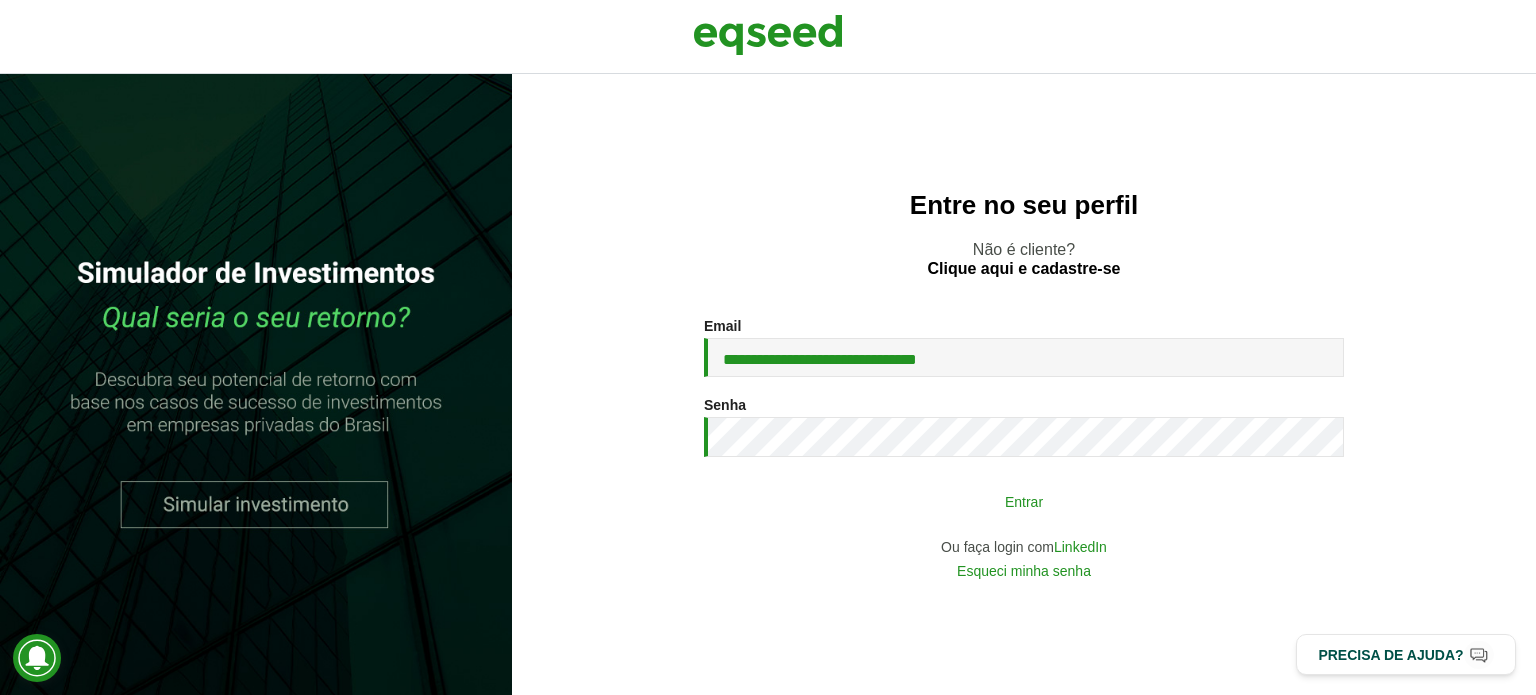 click on "Entrar" at bounding box center (1024, 501) 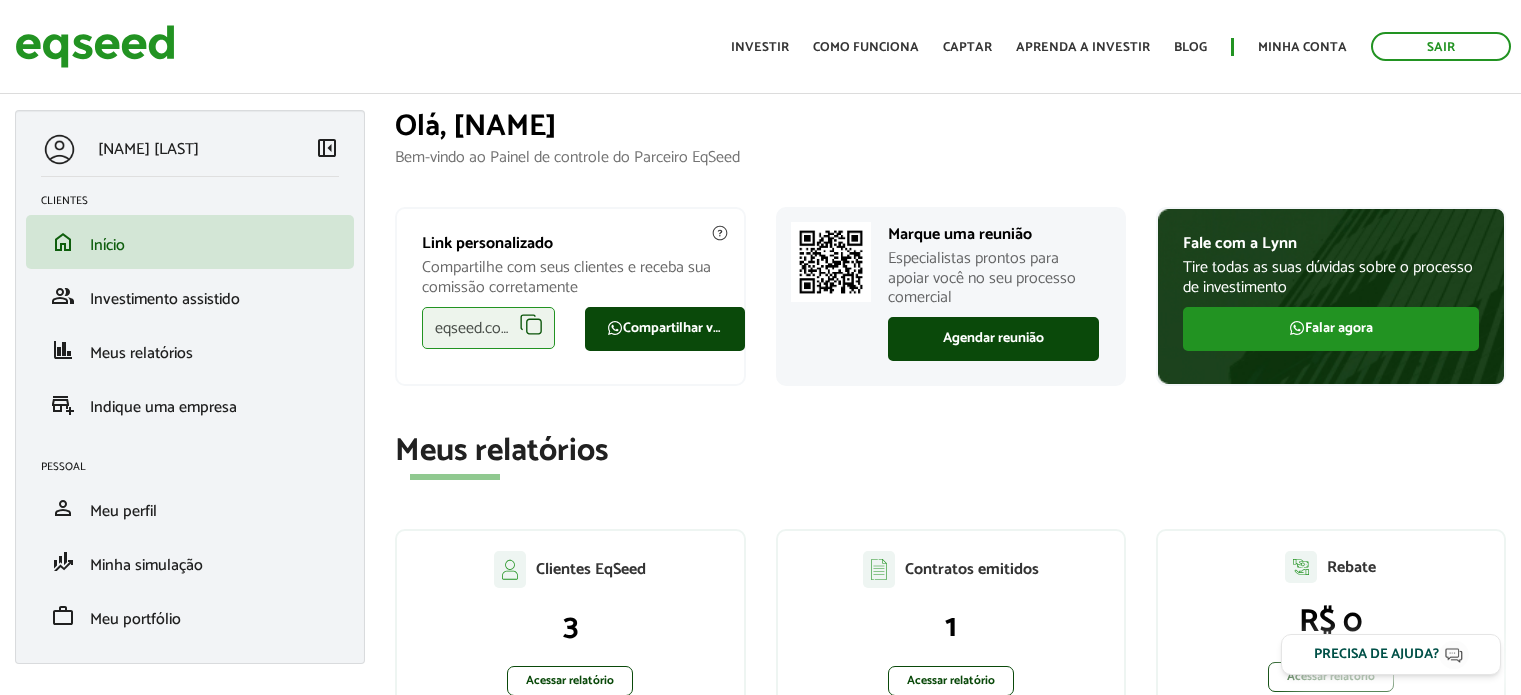 scroll, scrollTop: 0, scrollLeft: 0, axis: both 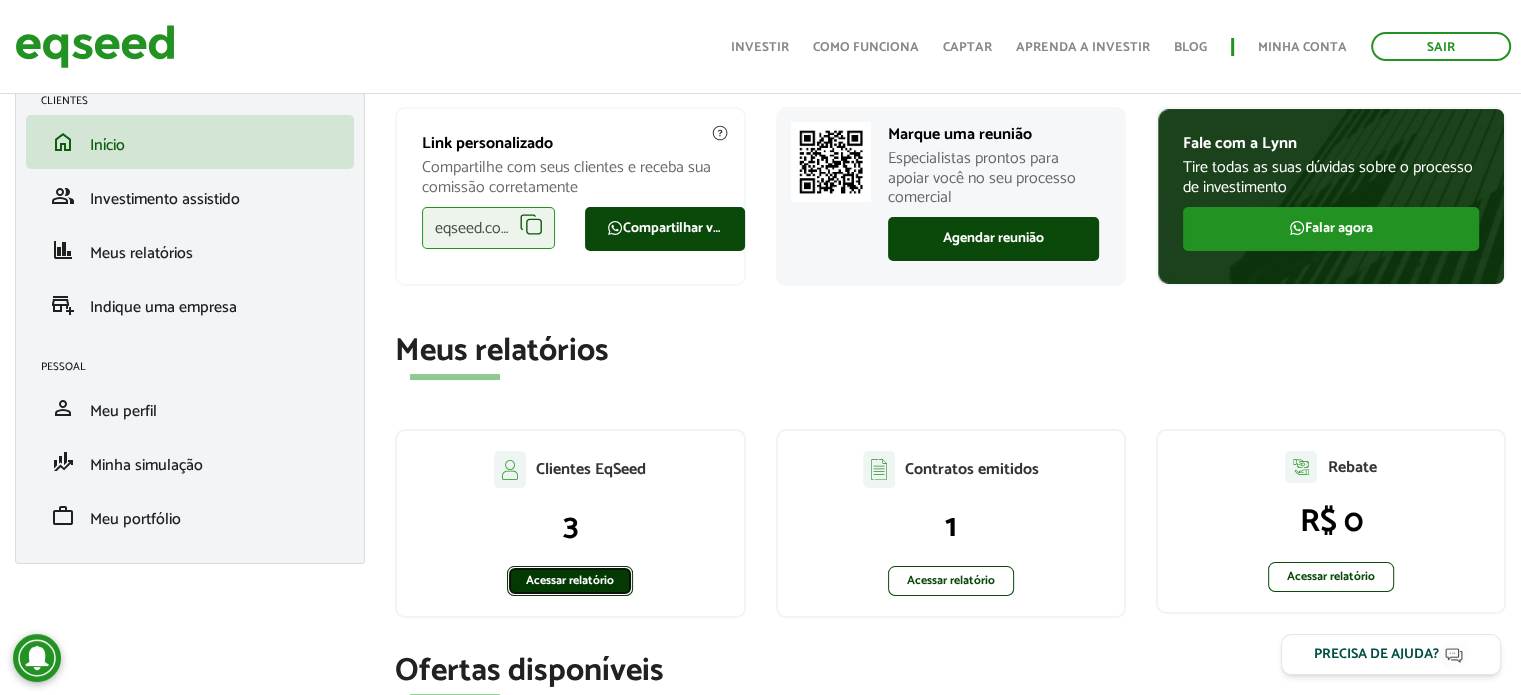 click on "Acessar relatório" at bounding box center (570, 581) 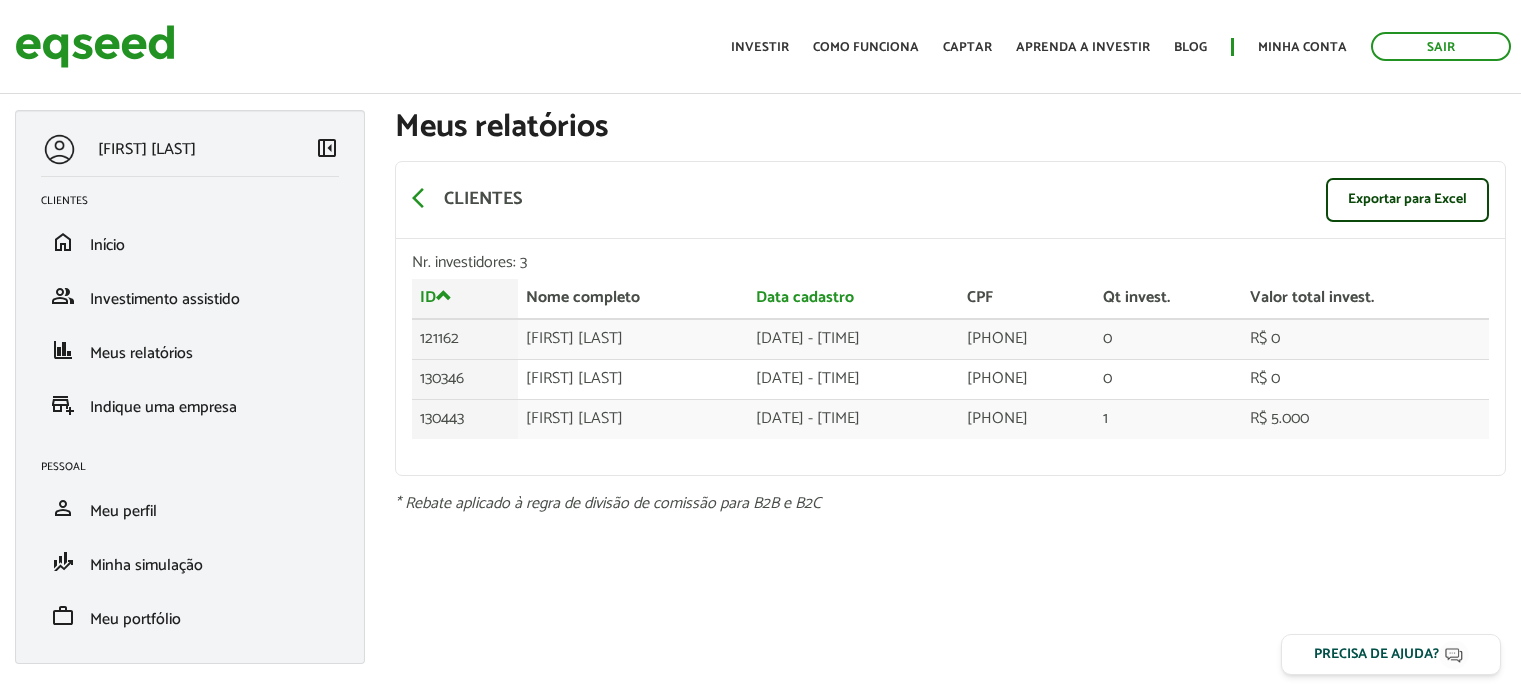 scroll, scrollTop: 0, scrollLeft: 0, axis: both 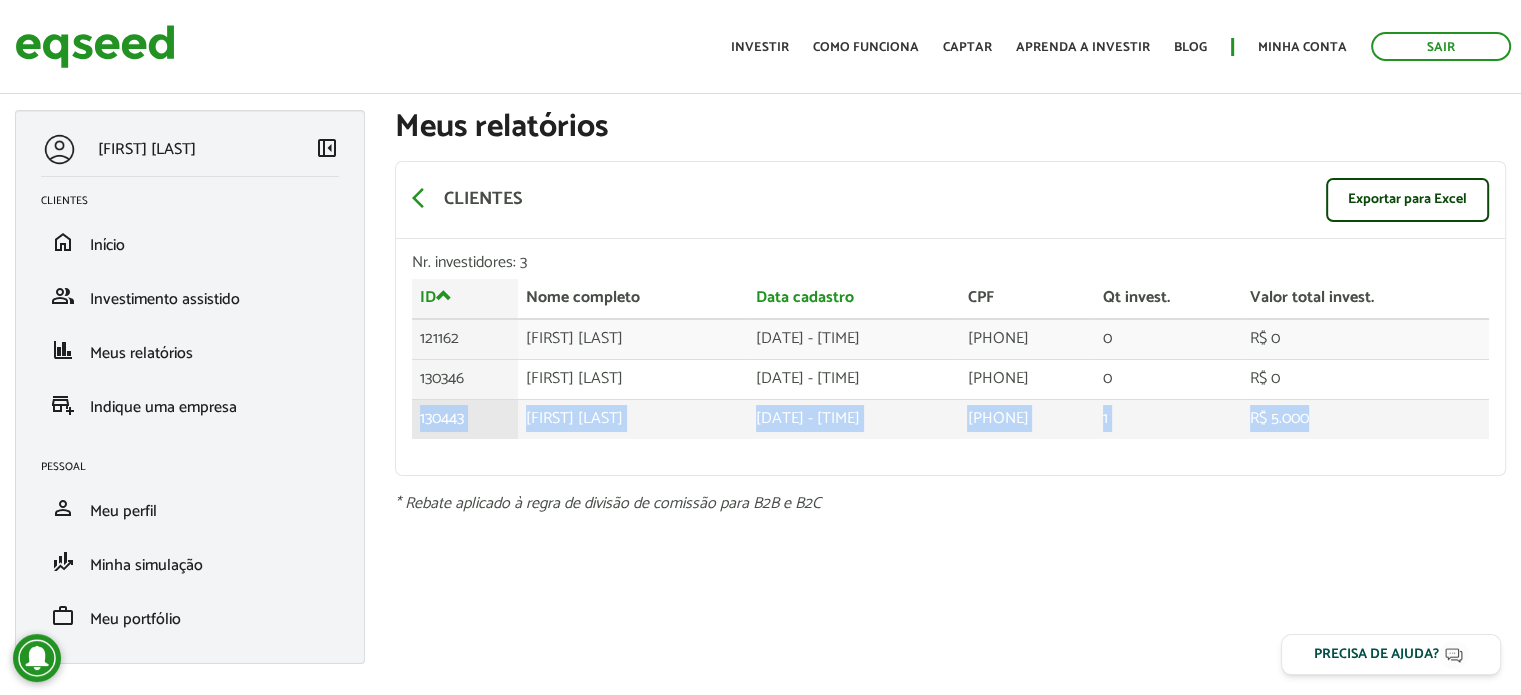 drag, startPoint x: 417, startPoint y: 419, endPoint x: 1377, endPoint y: 418, distance: 960.00055 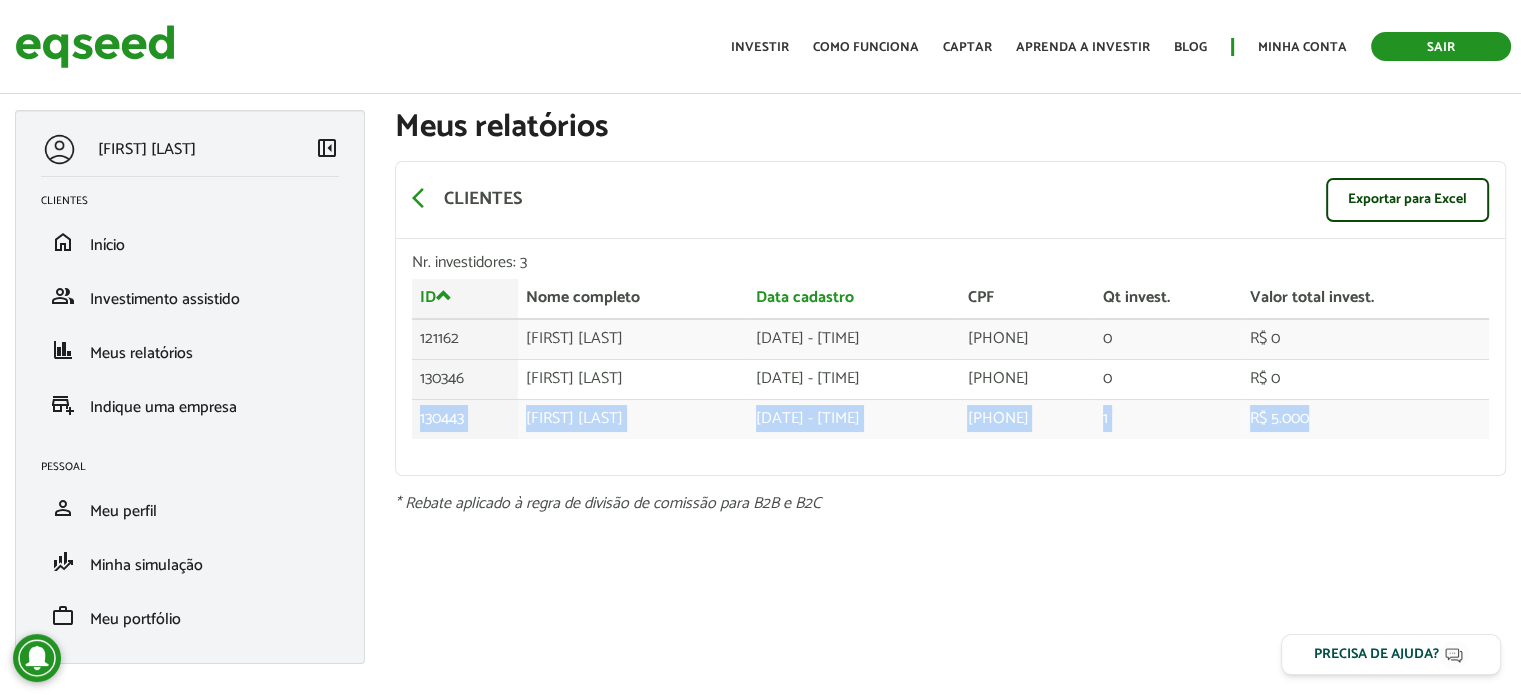 click on "Sair" at bounding box center [1441, 46] 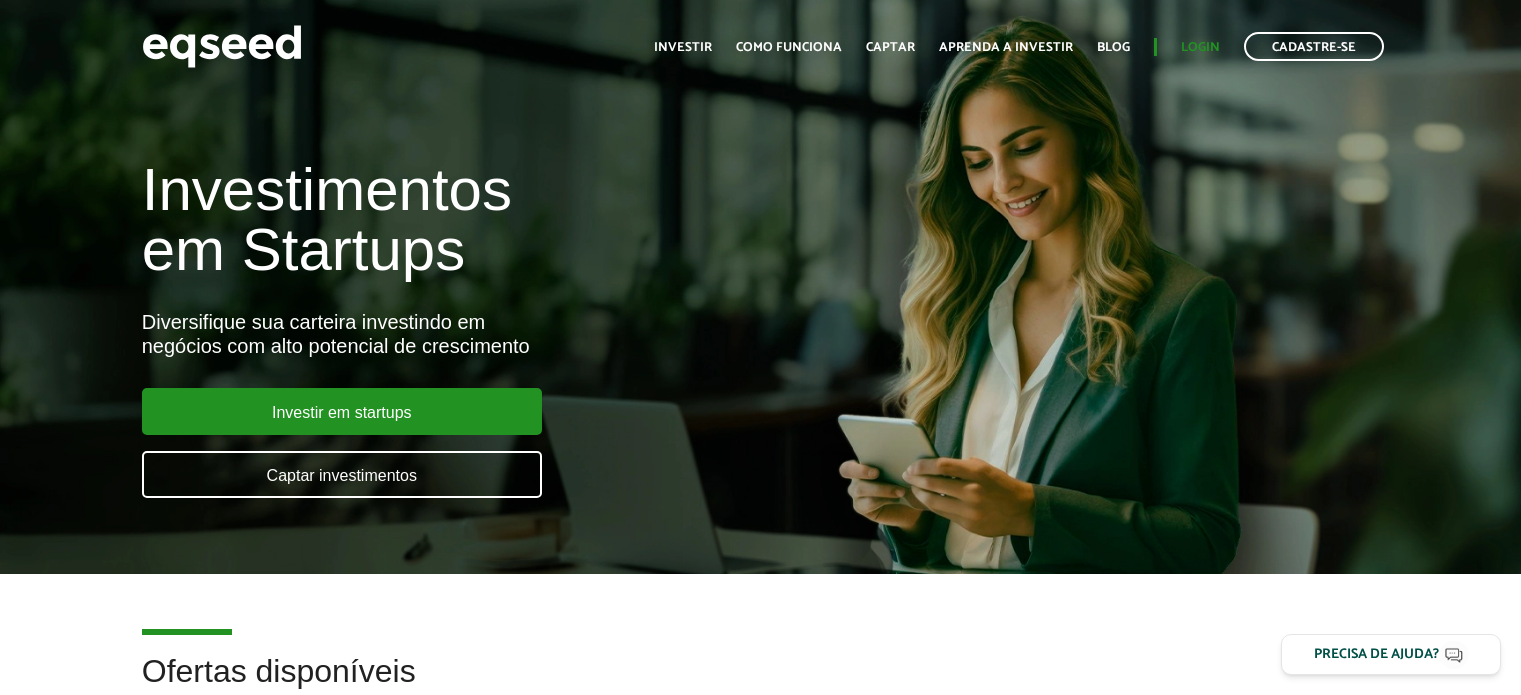 scroll, scrollTop: 0, scrollLeft: 0, axis: both 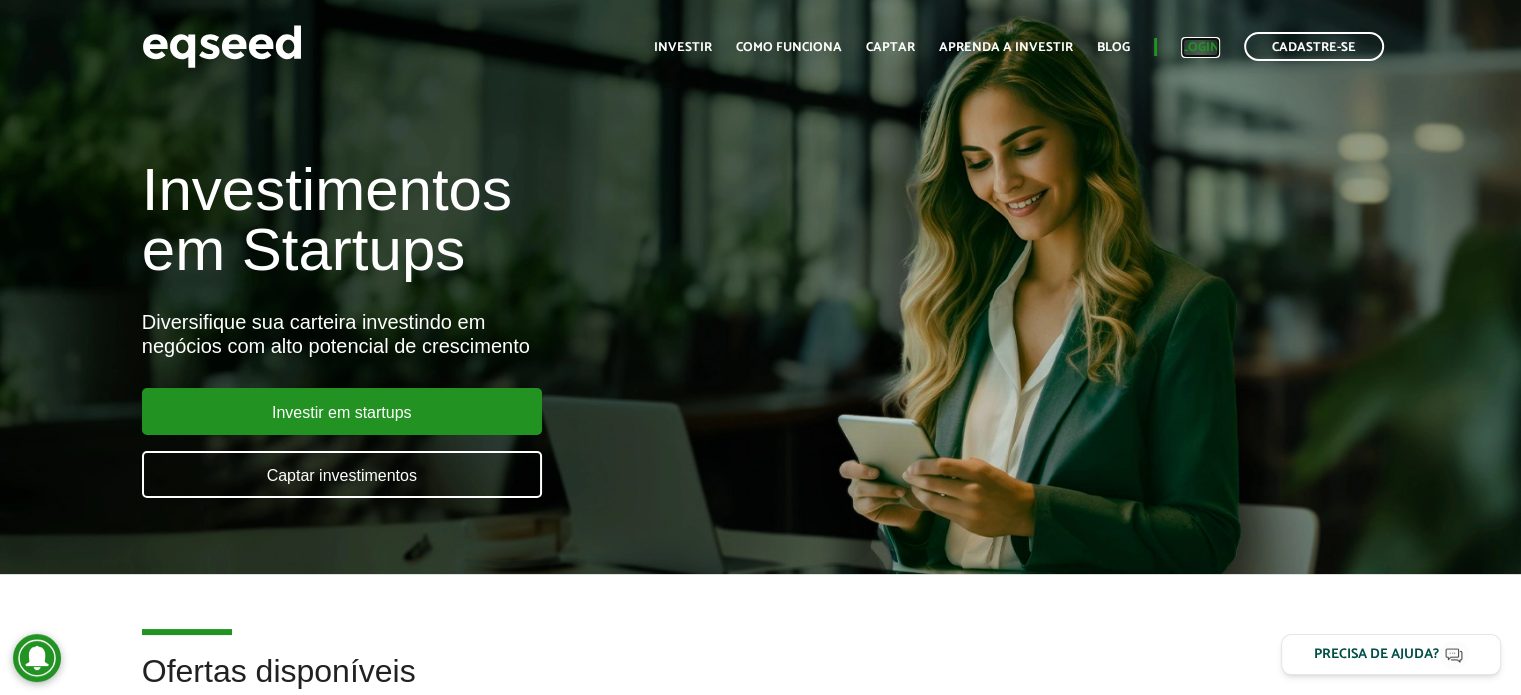 click on "Login" at bounding box center [1200, 47] 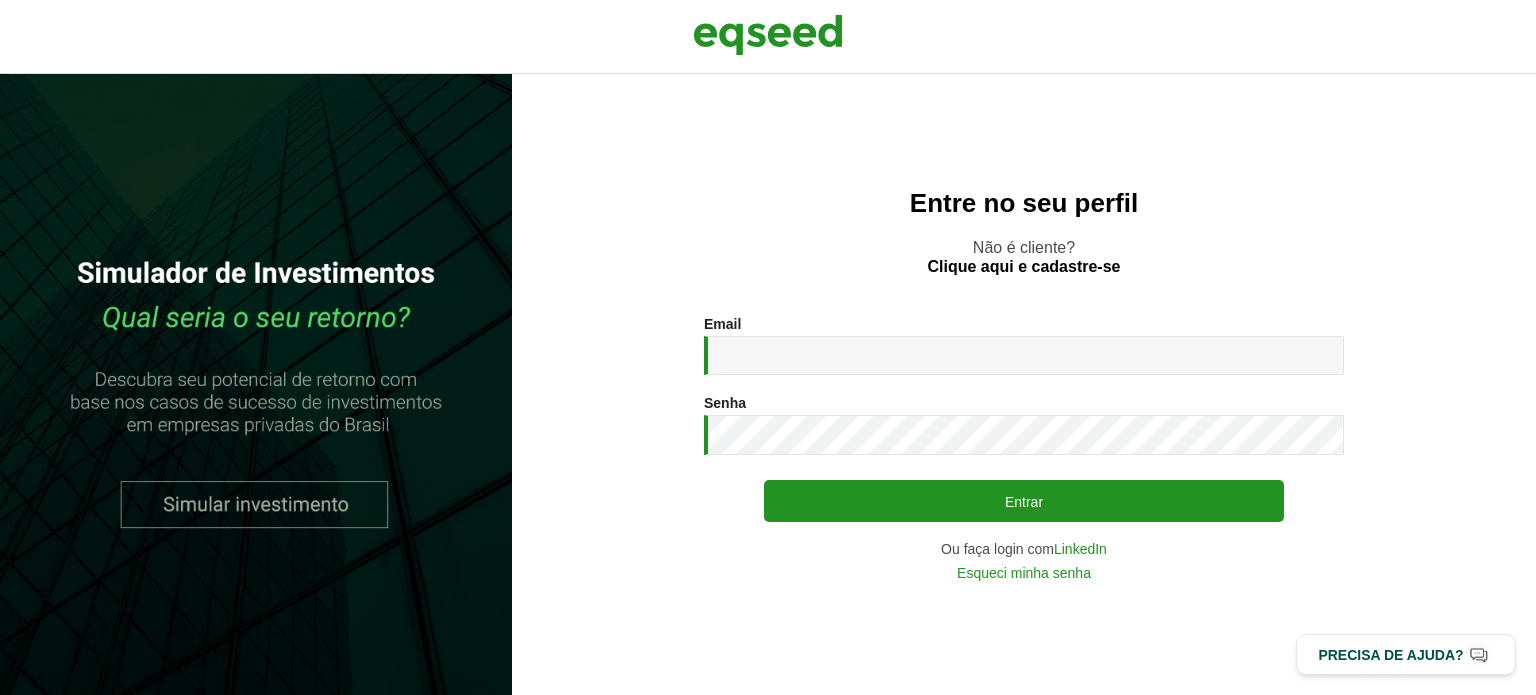 scroll, scrollTop: 0, scrollLeft: 0, axis: both 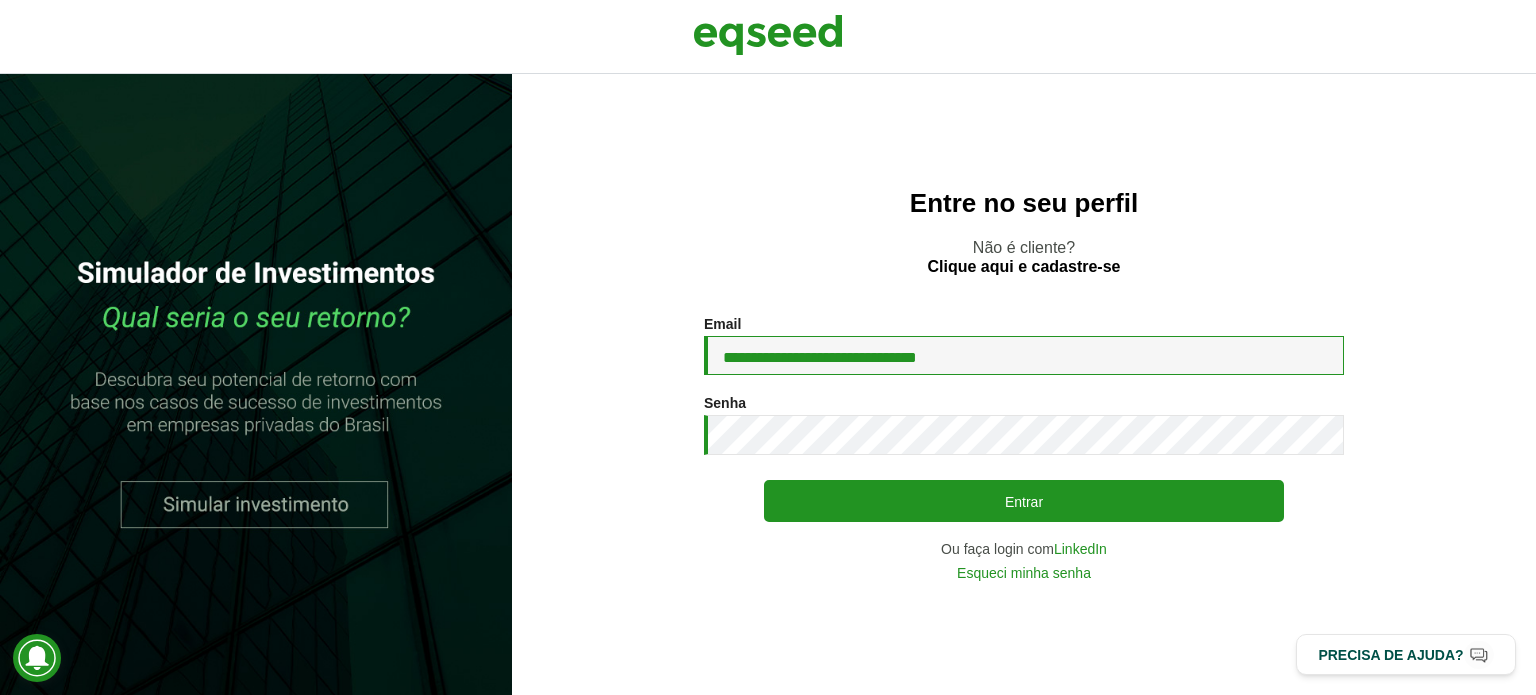 click on "**********" at bounding box center [1024, 355] 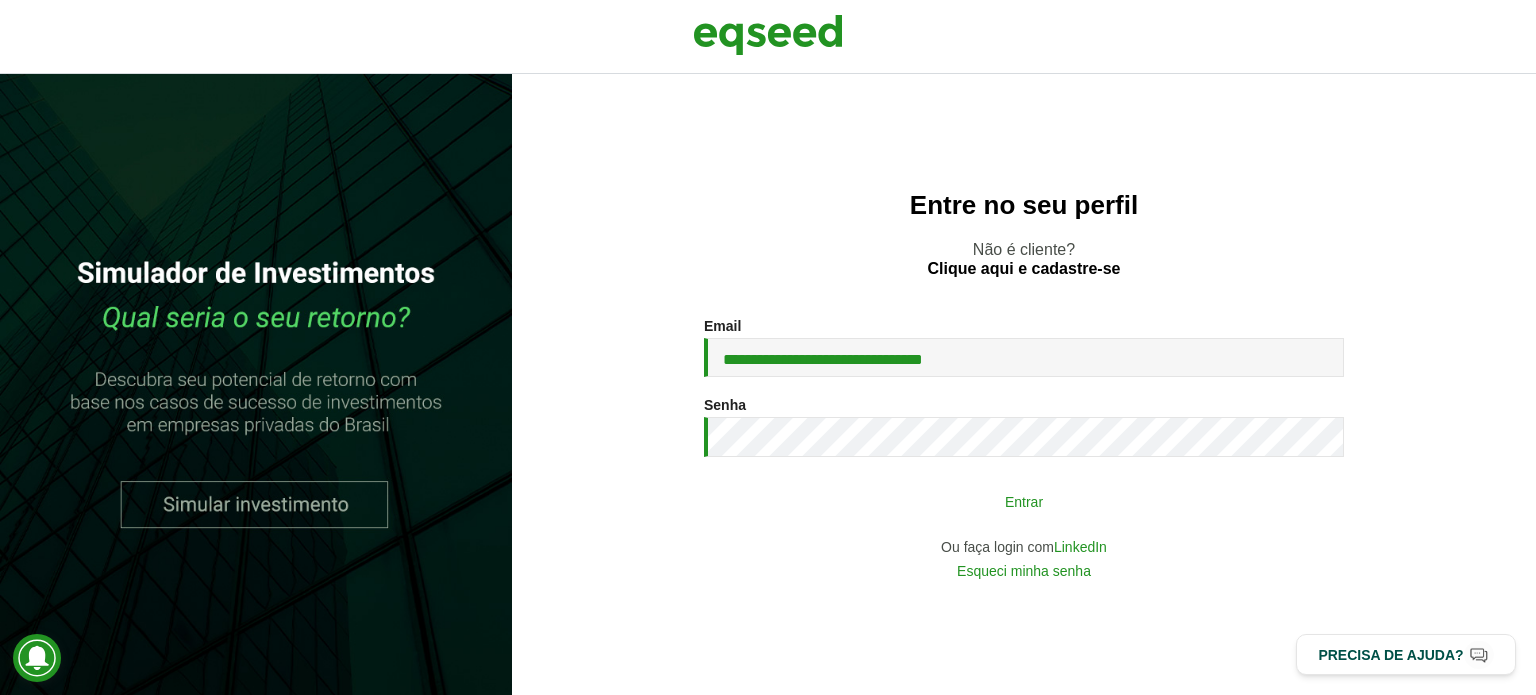 click on "Entrar" at bounding box center [1024, 501] 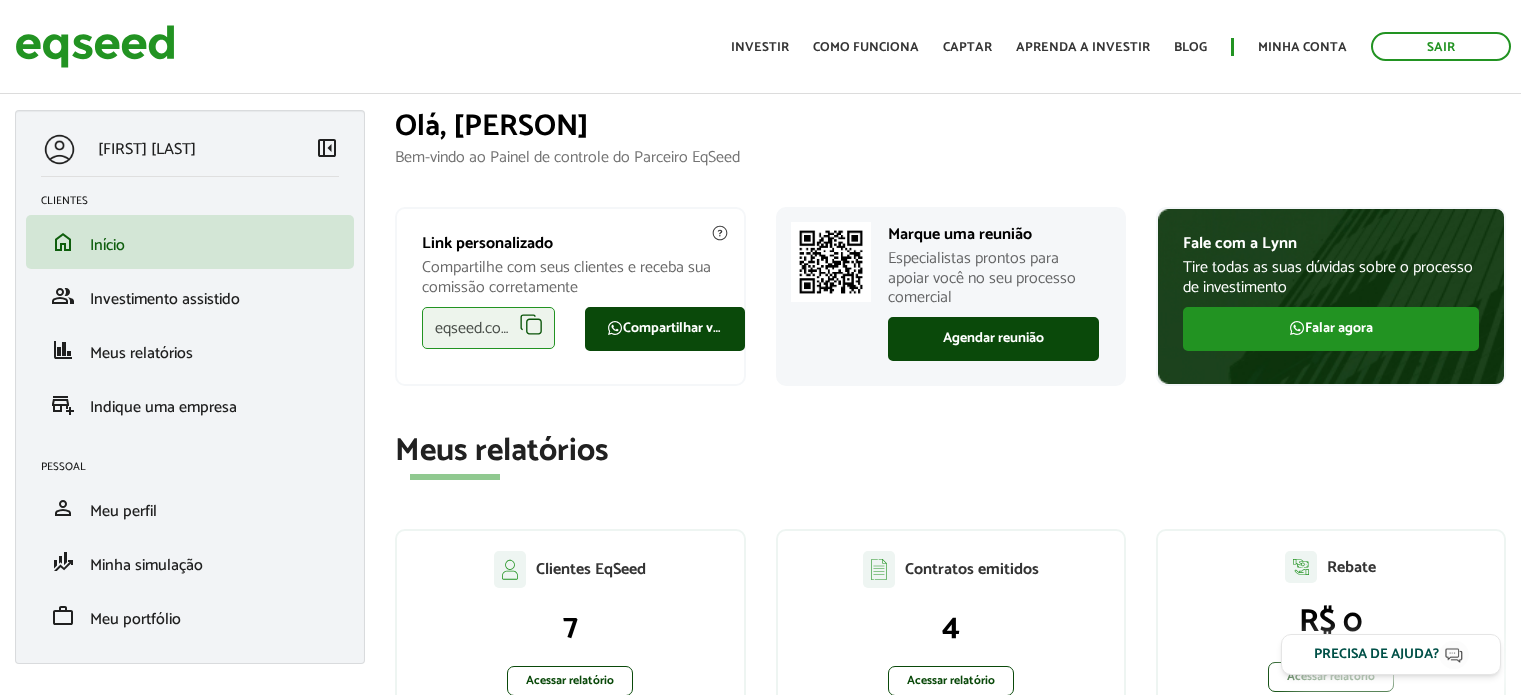 scroll, scrollTop: 0, scrollLeft: 0, axis: both 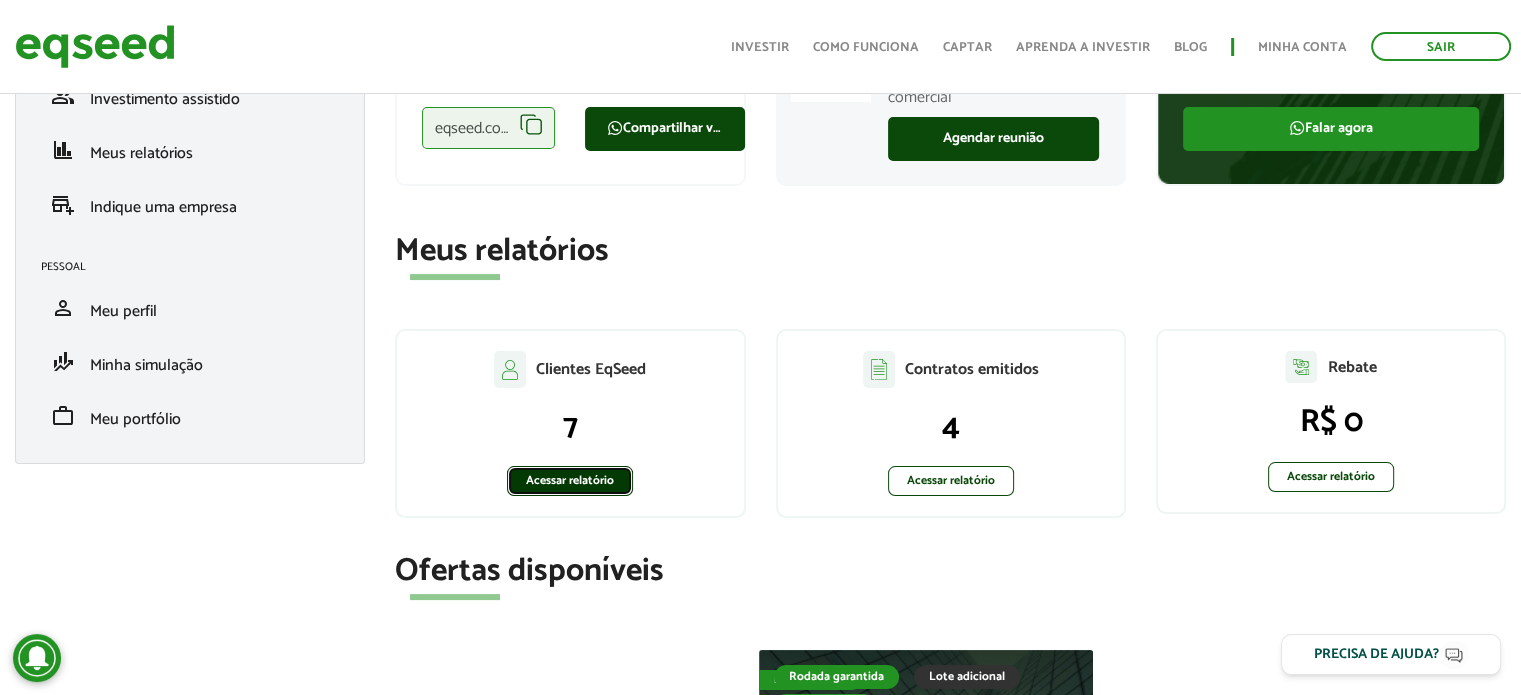 click on "Acessar relatório" at bounding box center (570, 481) 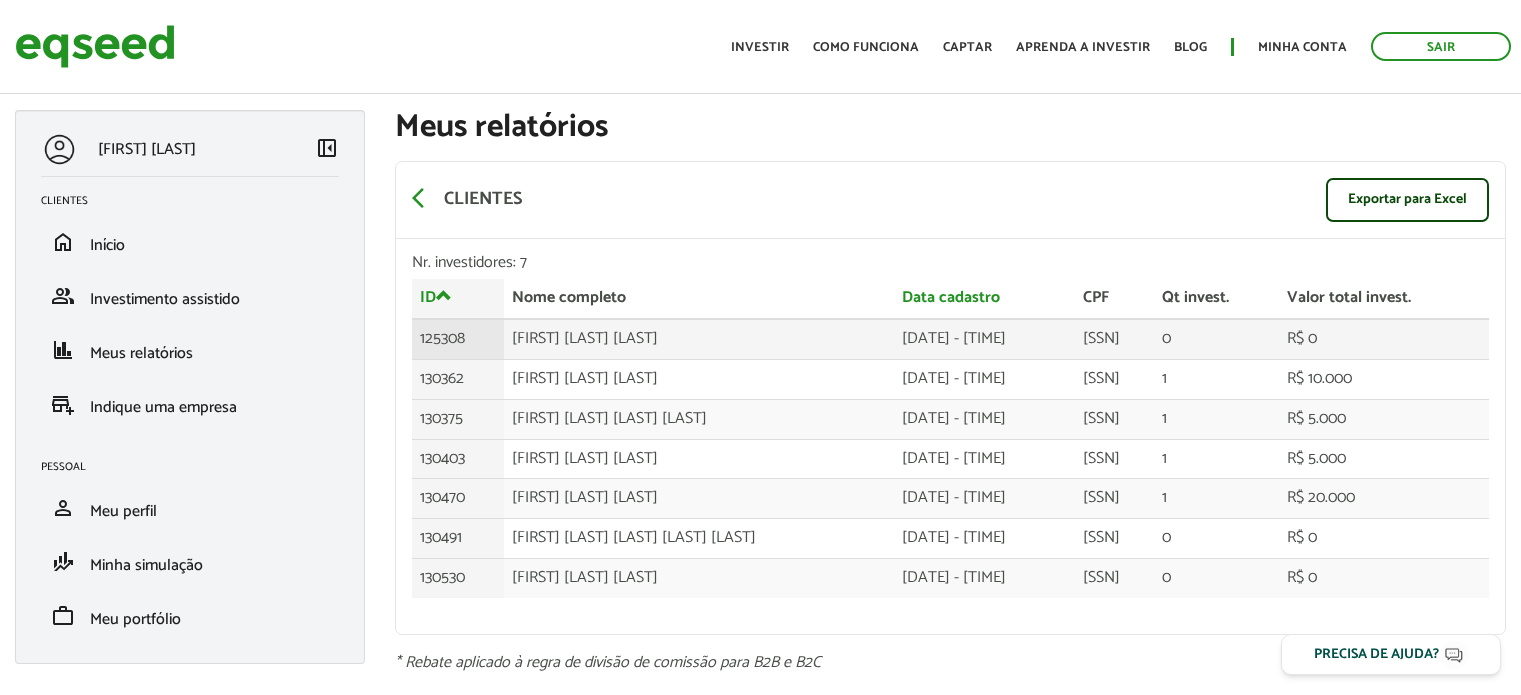 scroll, scrollTop: 0, scrollLeft: 0, axis: both 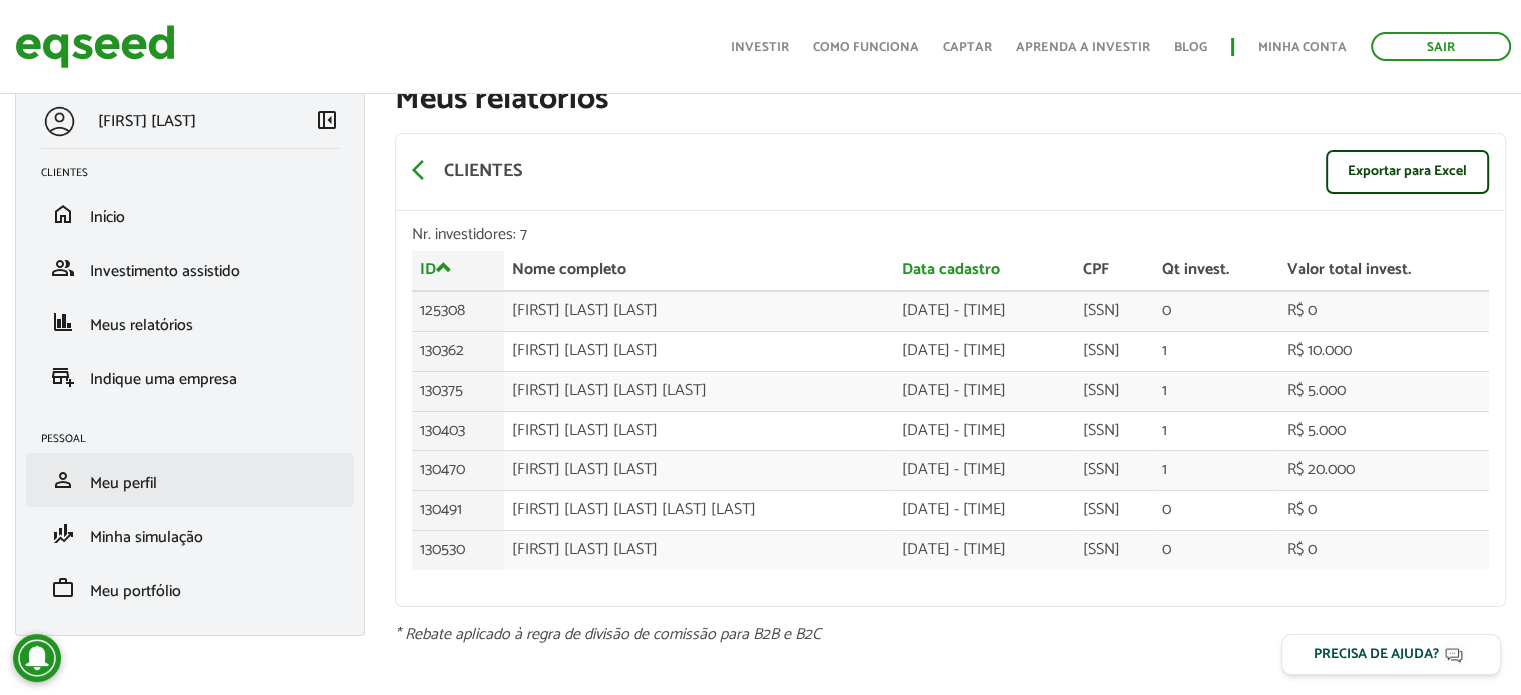 click on "person Meu perfil" at bounding box center (190, 480) 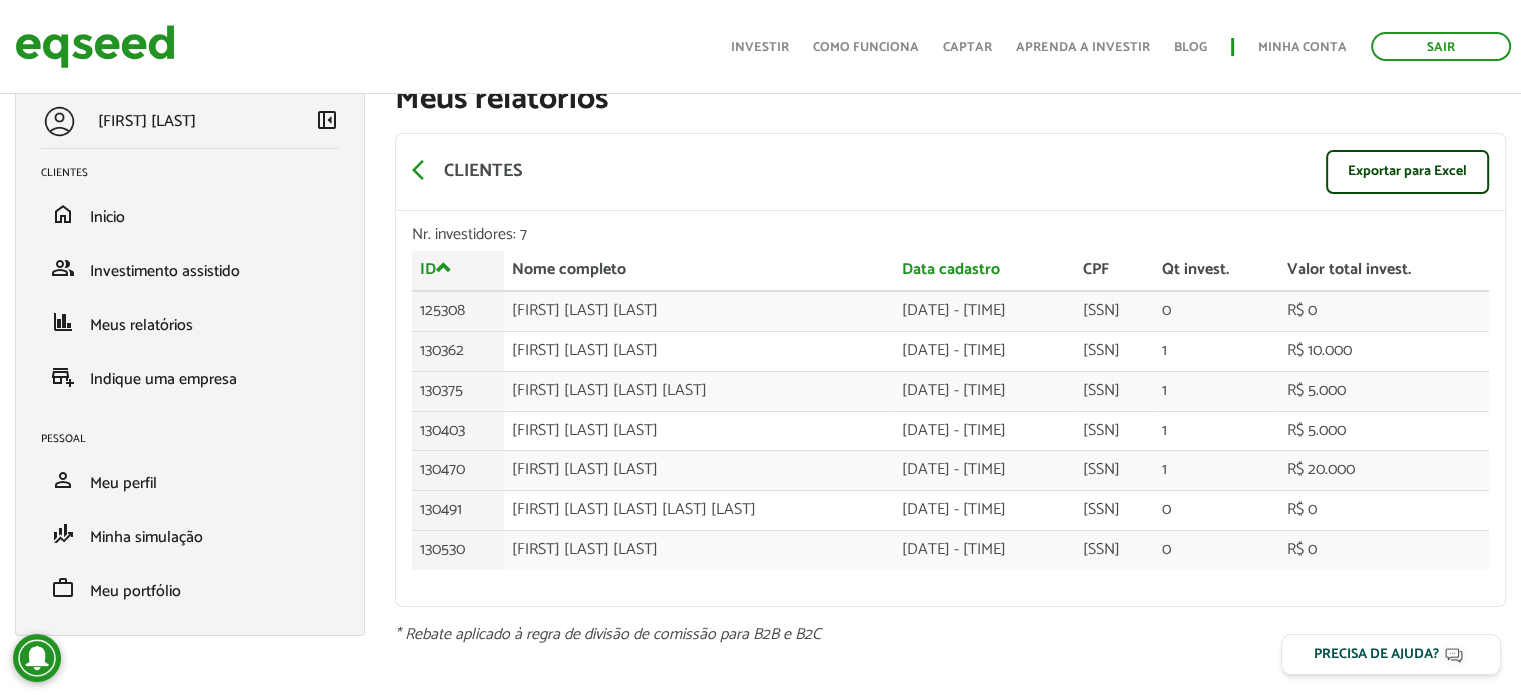 click on "Renata Martins" at bounding box center [147, 121] 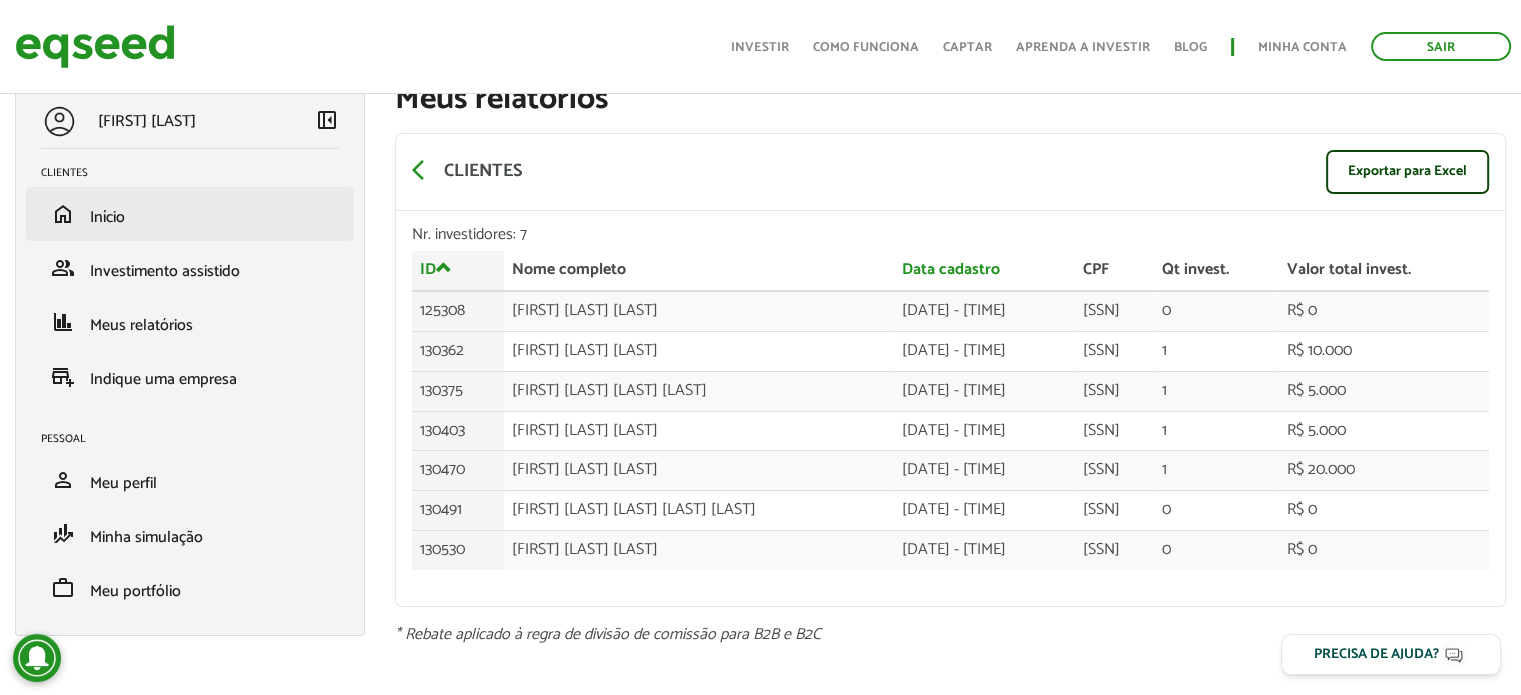 click on "home Início" at bounding box center [190, 214] 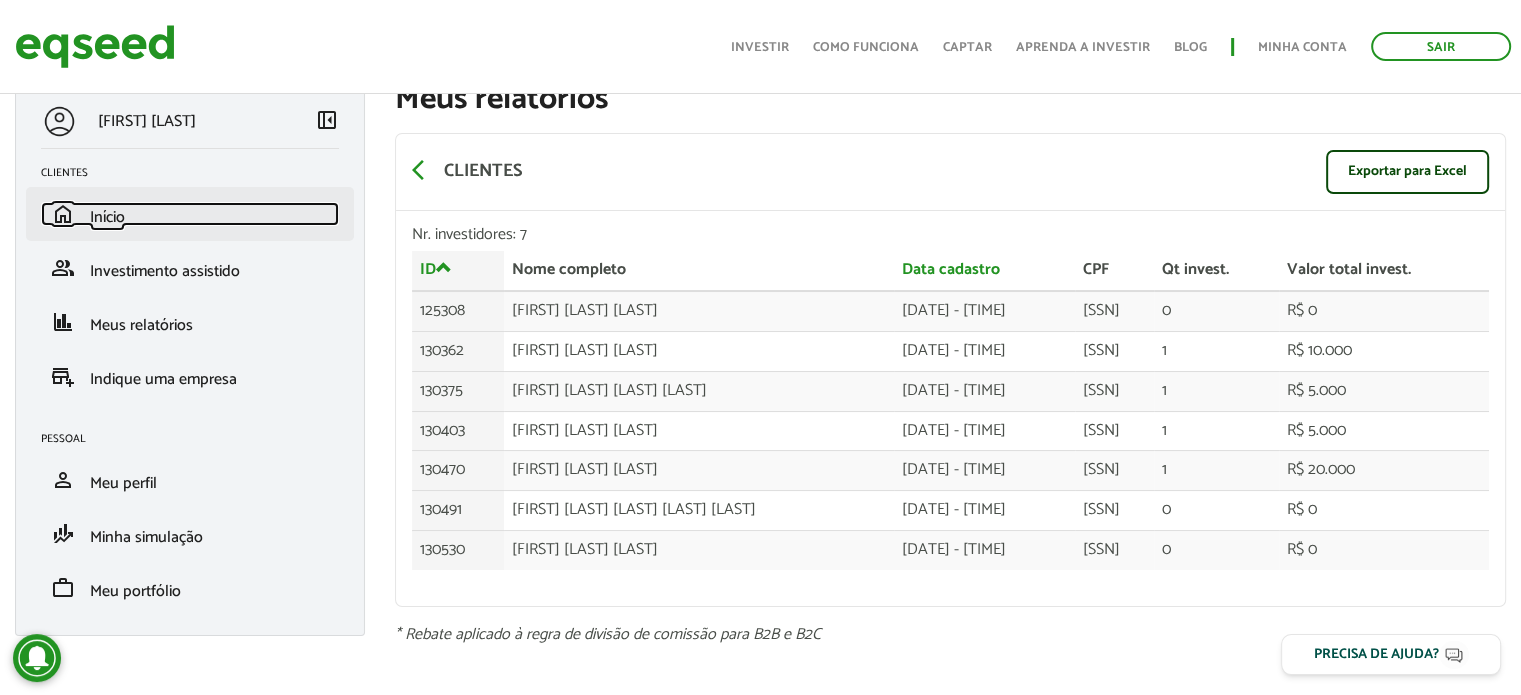 click on "Início" at bounding box center [107, 217] 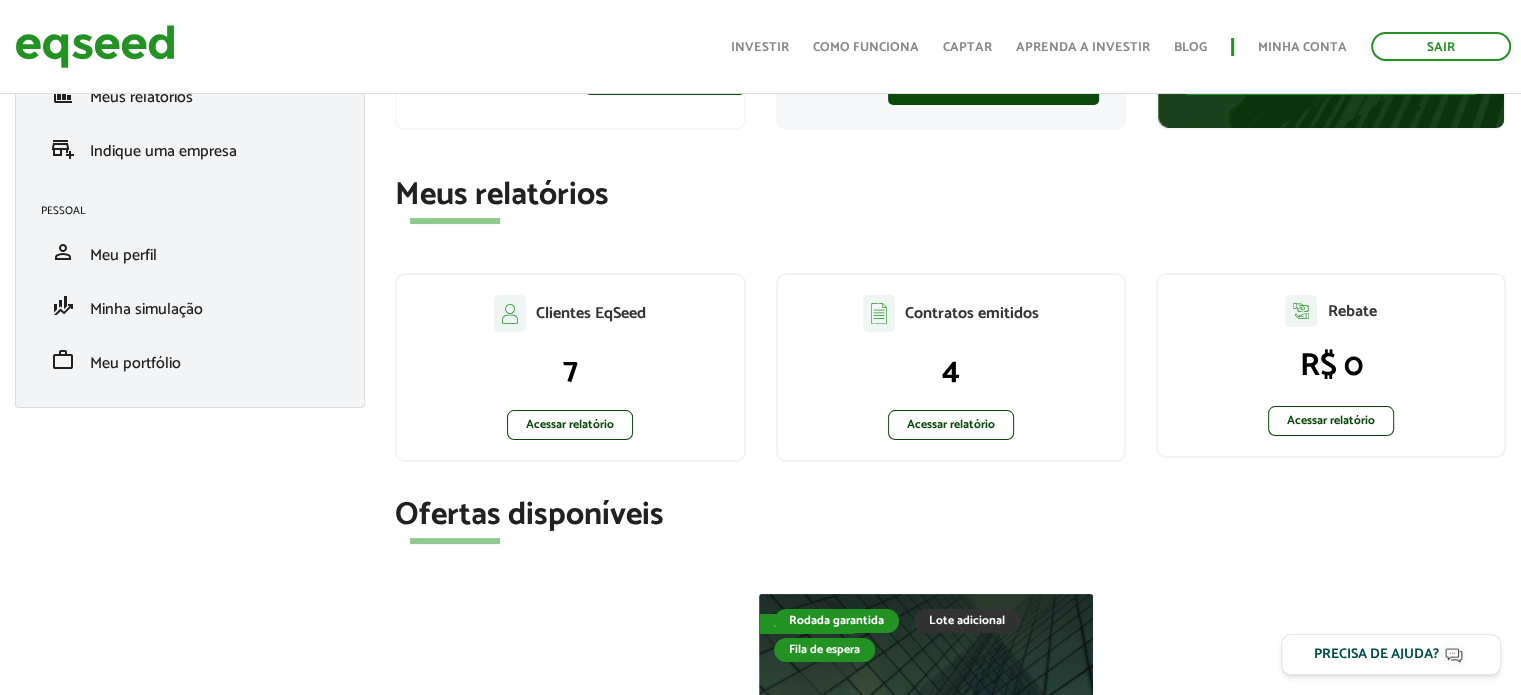 scroll, scrollTop: 0, scrollLeft: 0, axis: both 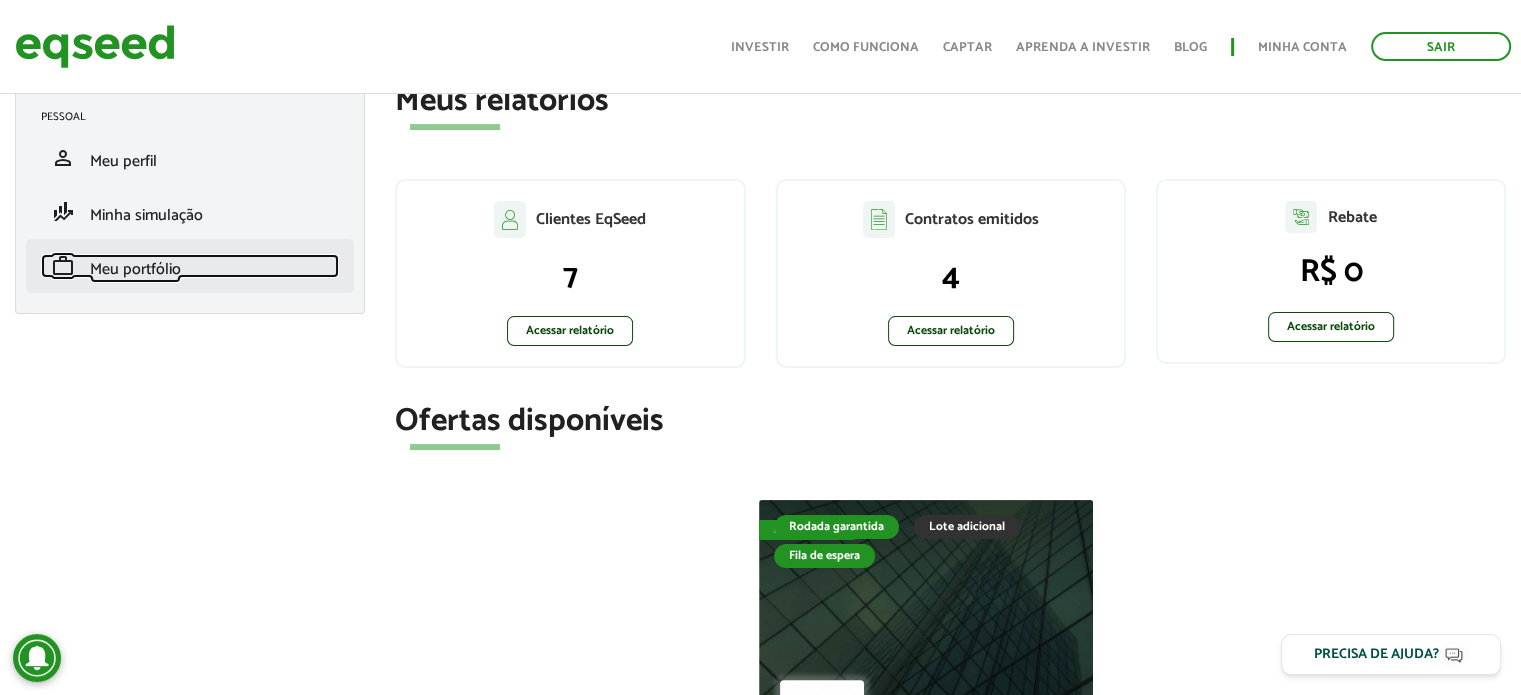 click on "work Meu portfólio" at bounding box center (190, 266) 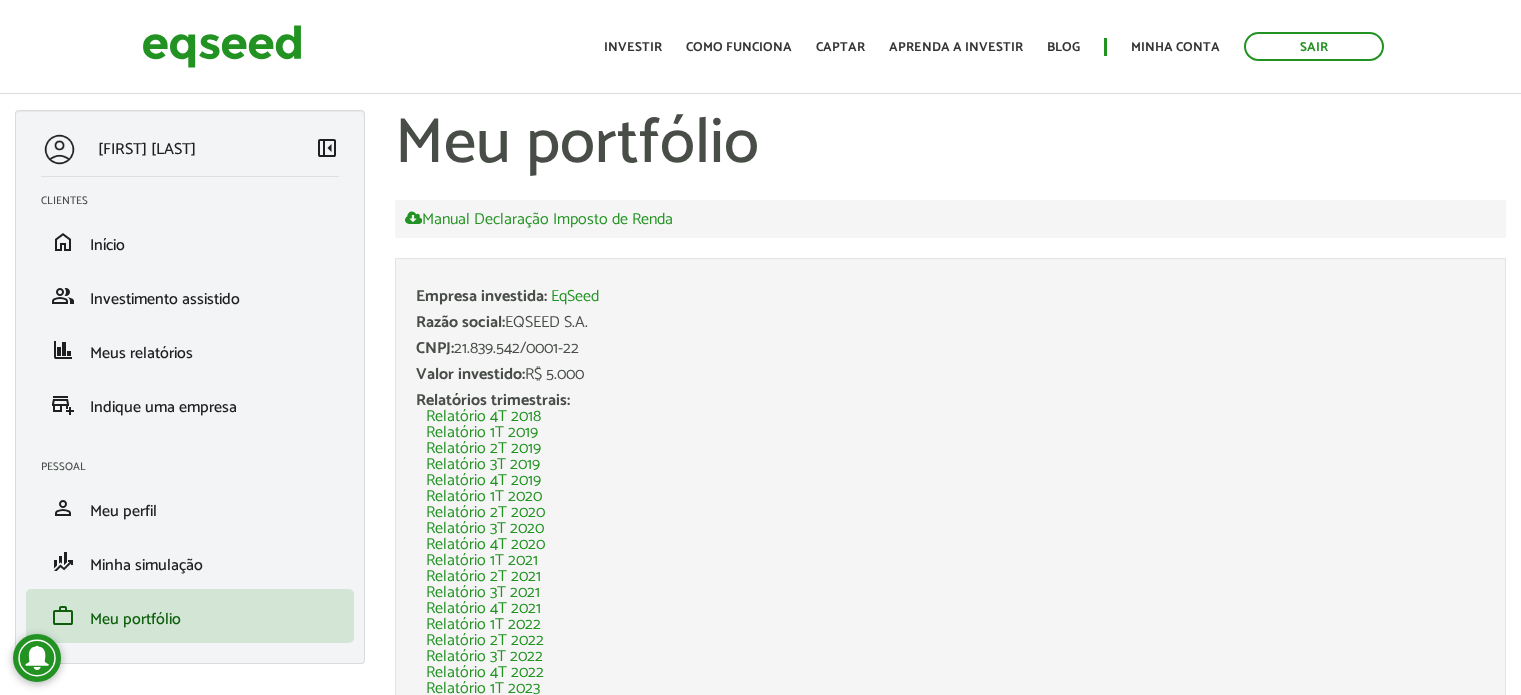 scroll, scrollTop: 0, scrollLeft: 0, axis: both 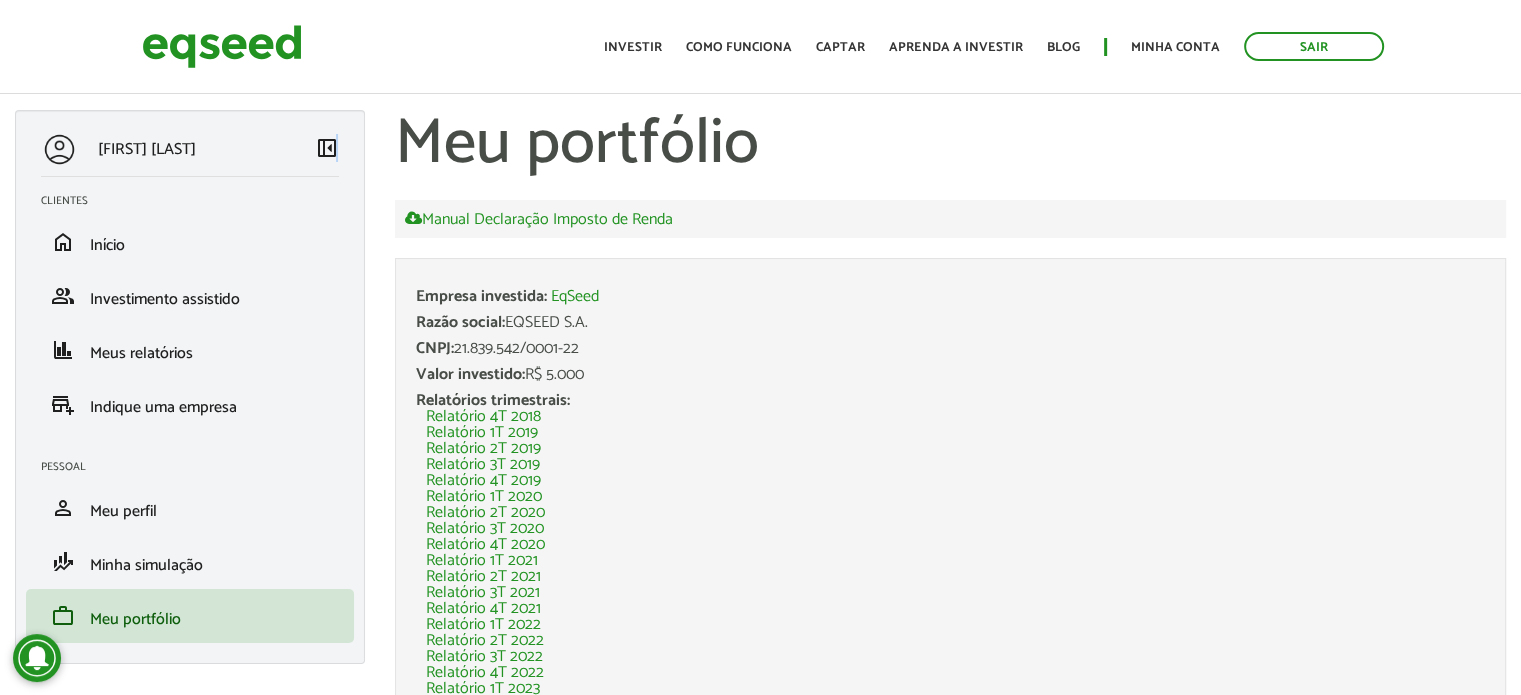 click on "left_panel_close" at bounding box center (327, 148) 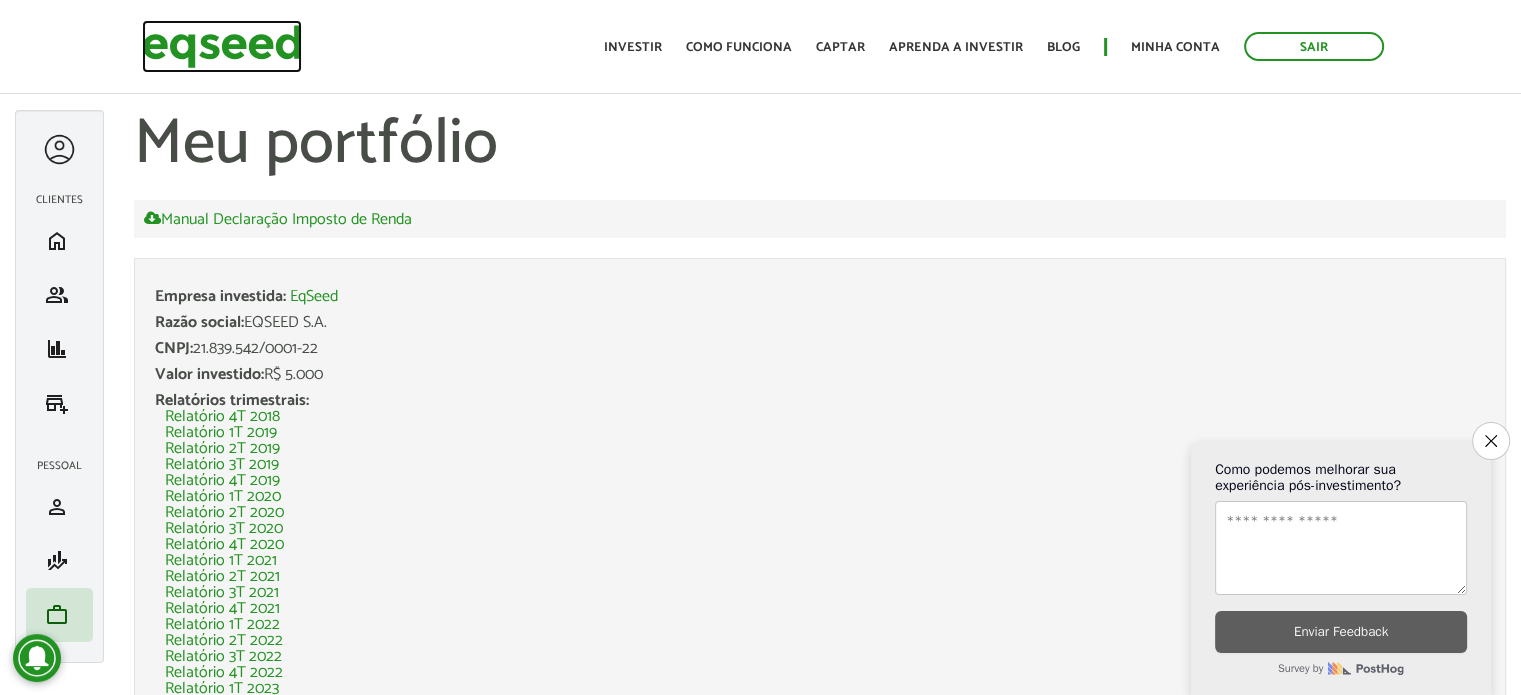 click at bounding box center [222, 46] 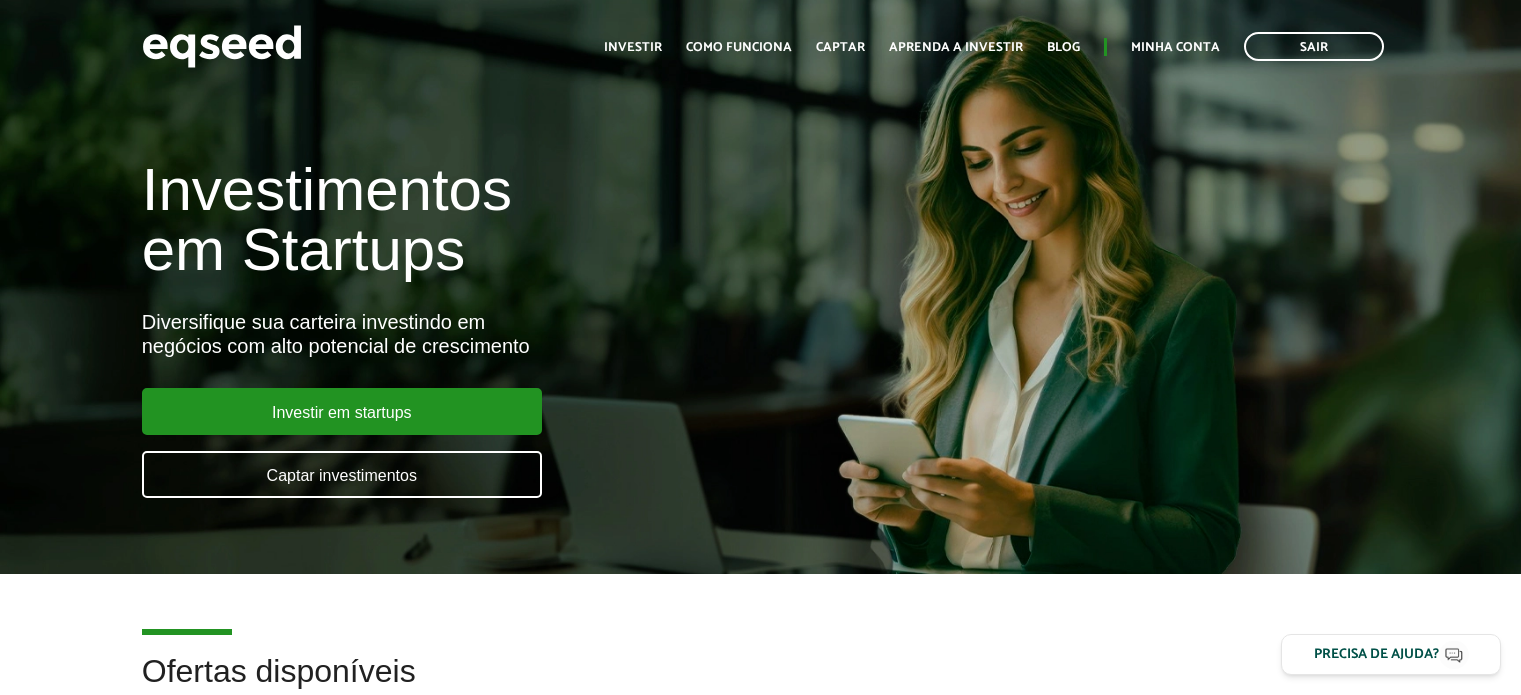 scroll, scrollTop: 0, scrollLeft: 0, axis: both 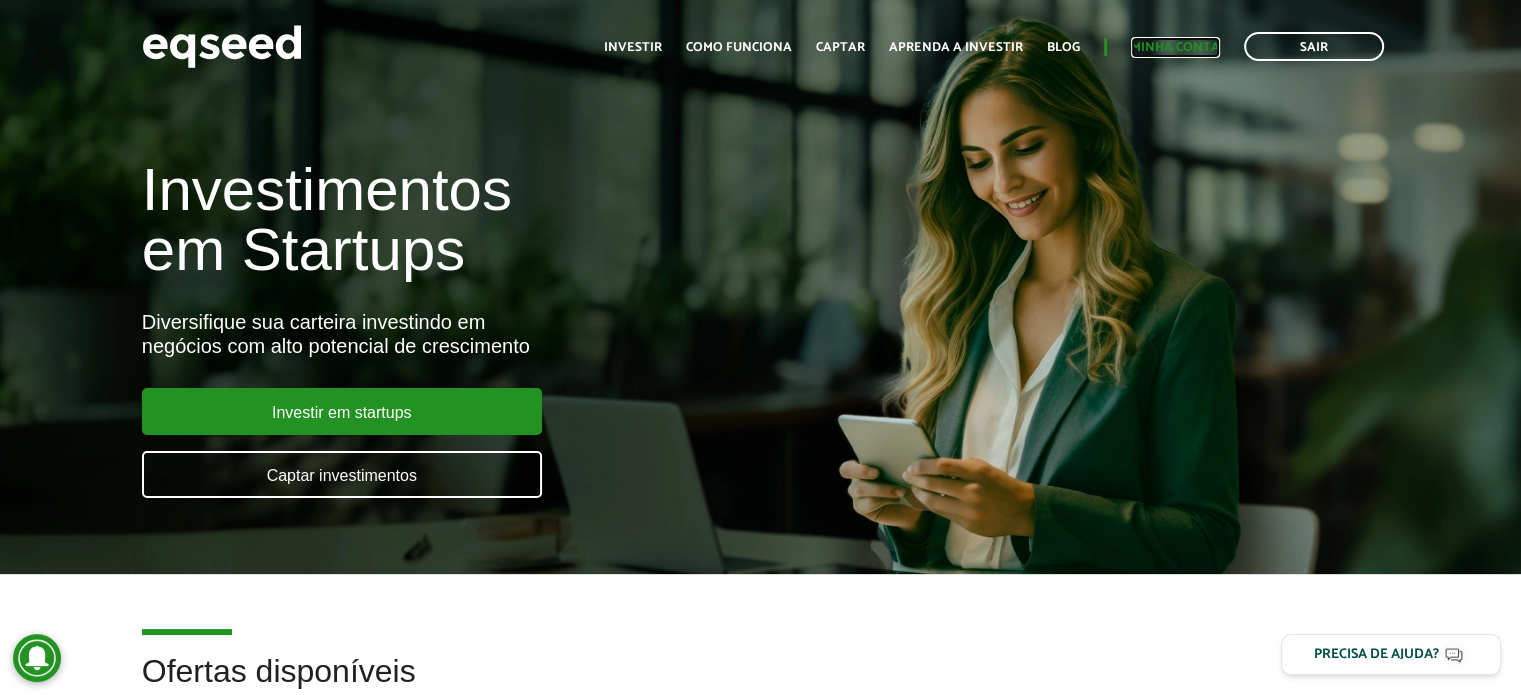 click on "Minha conta" at bounding box center [1175, 47] 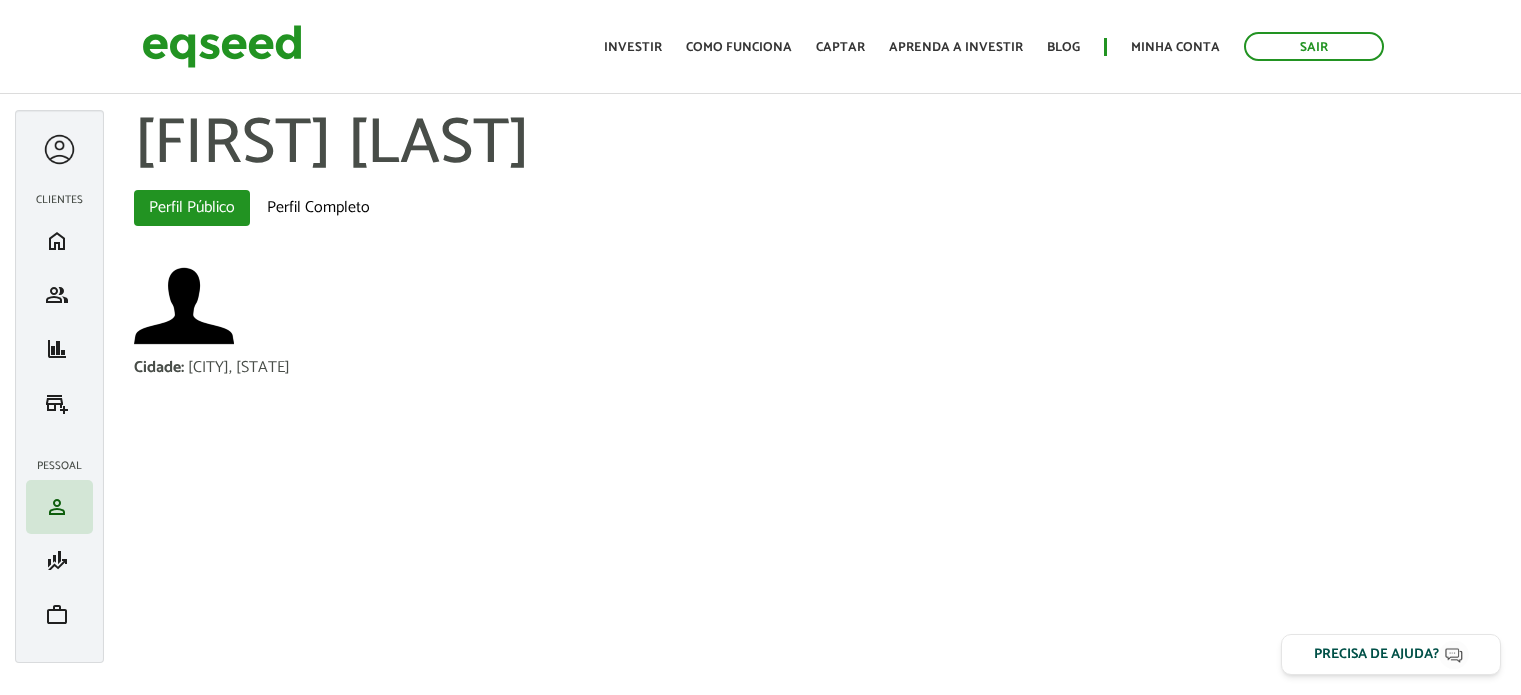 scroll, scrollTop: 0, scrollLeft: 0, axis: both 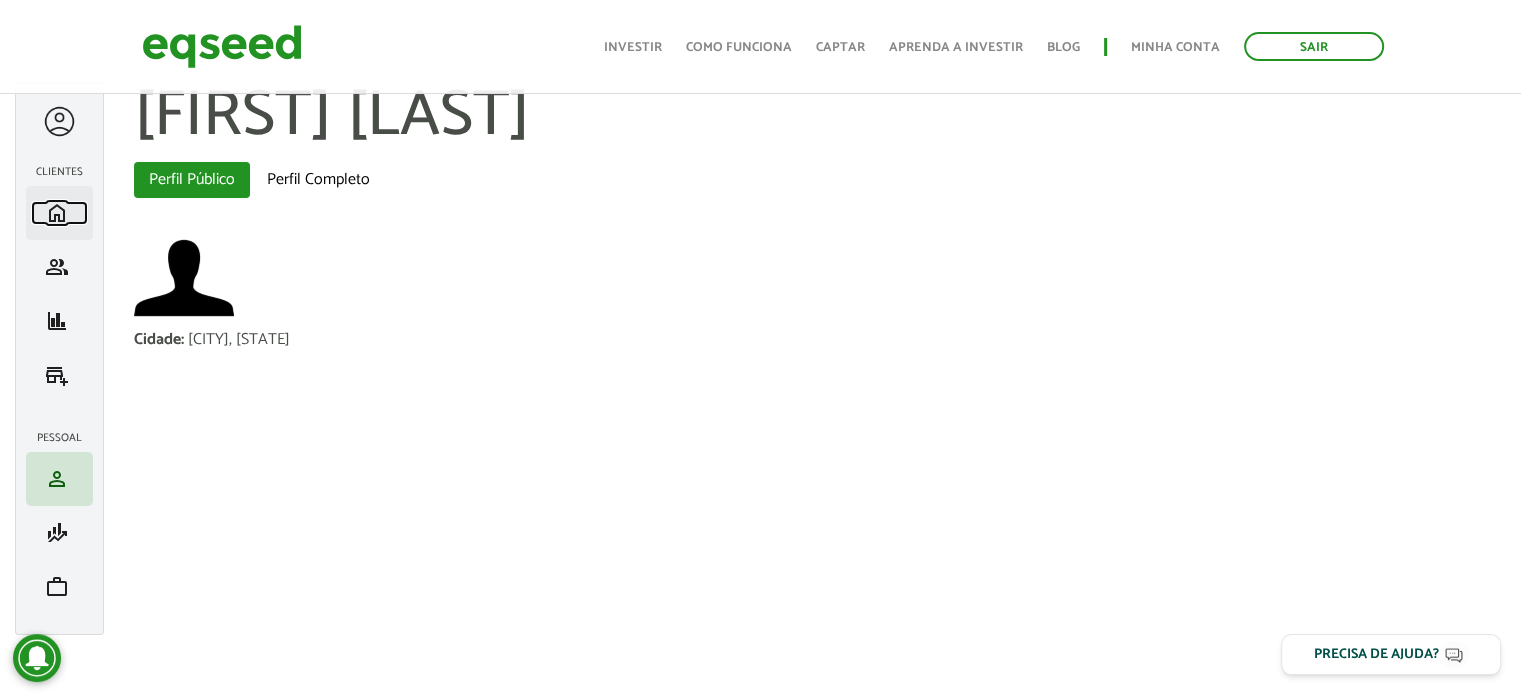 click on "home" at bounding box center (57, 213) 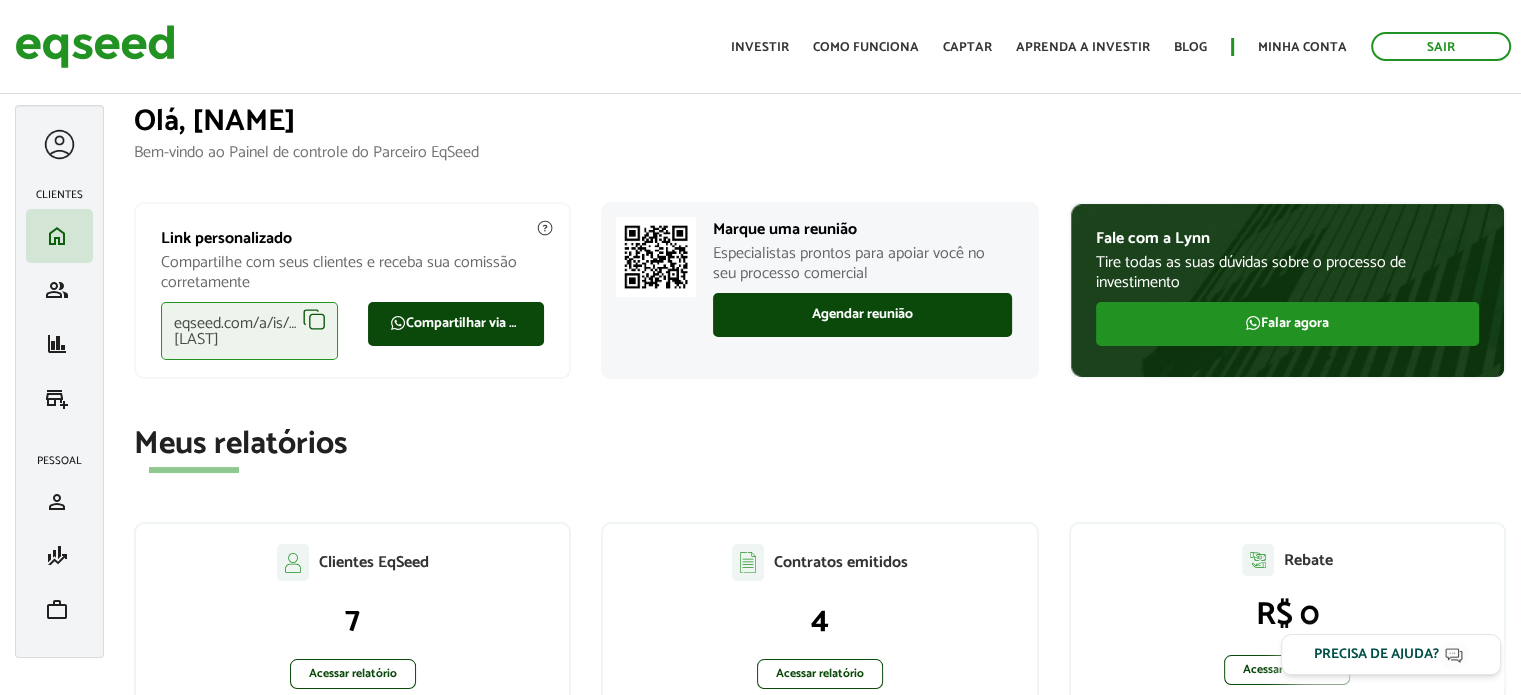 scroll, scrollTop: 0, scrollLeft: 0, axis: both 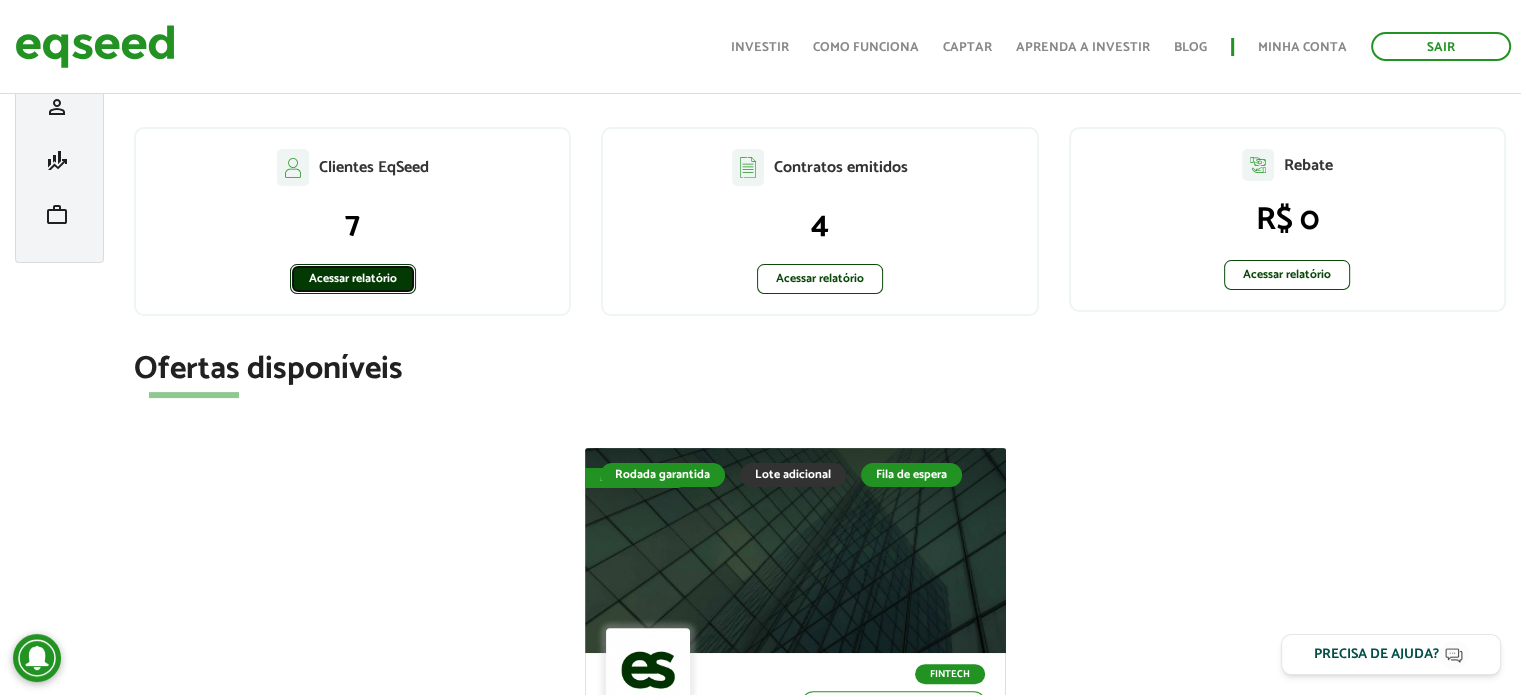 click on "Acessar relatório" at bounding box center [353, 279] 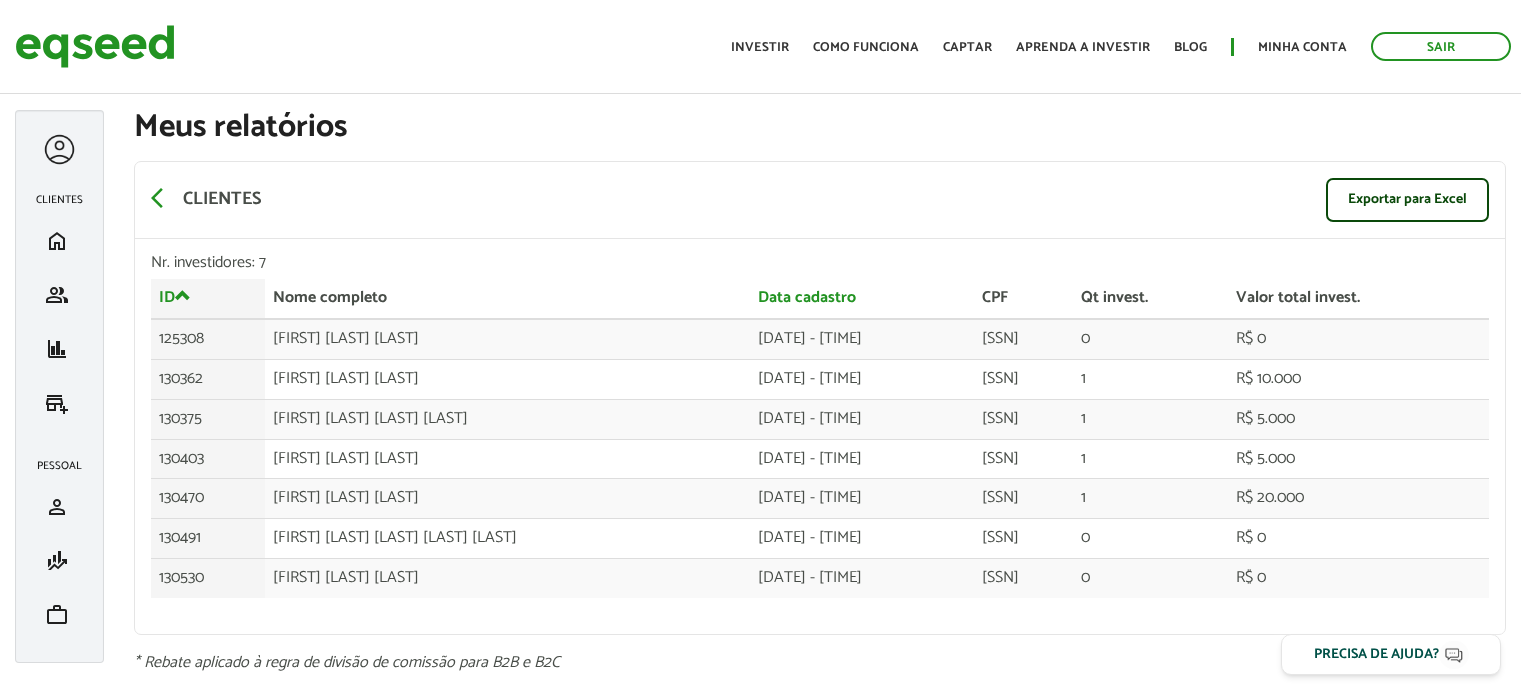 scroll, scrollTop: 0, scrollLeft: 0, axis: both 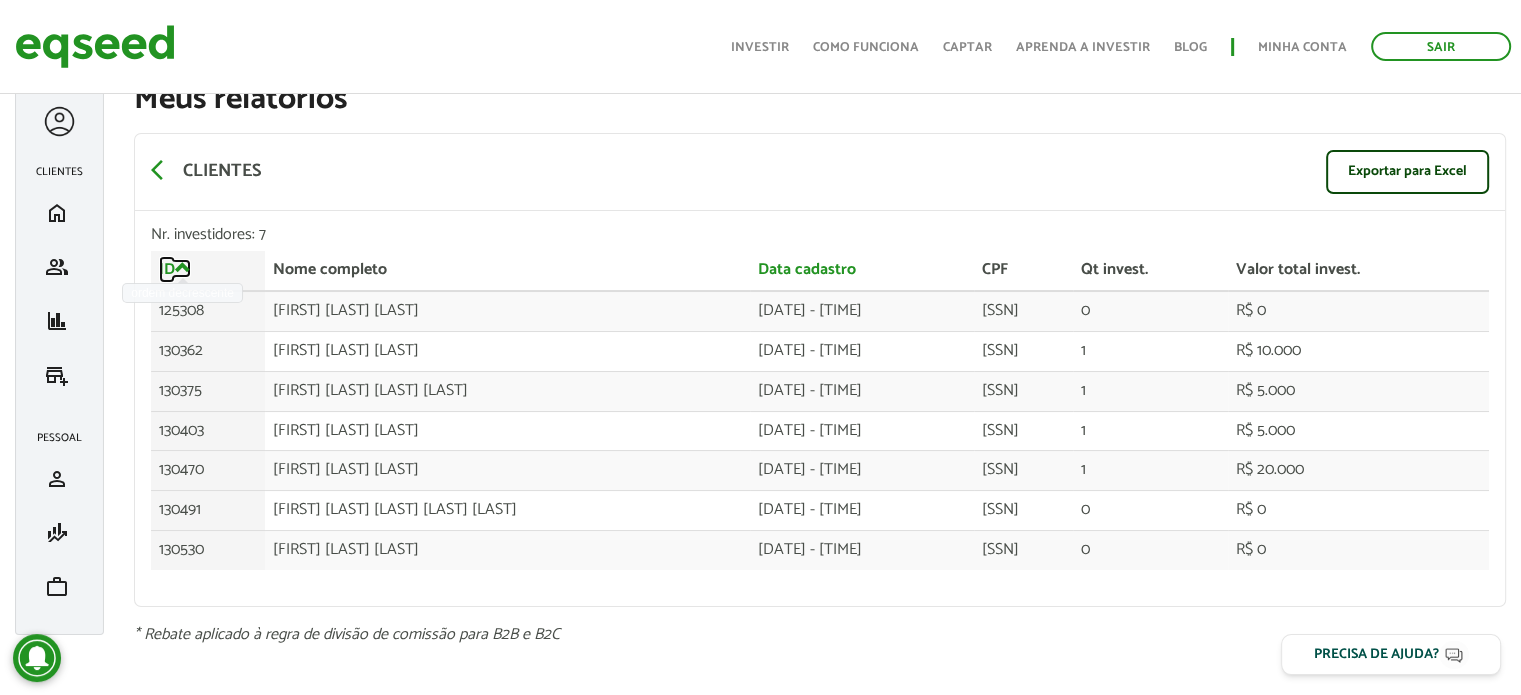 click at bounding box center (183, 268) 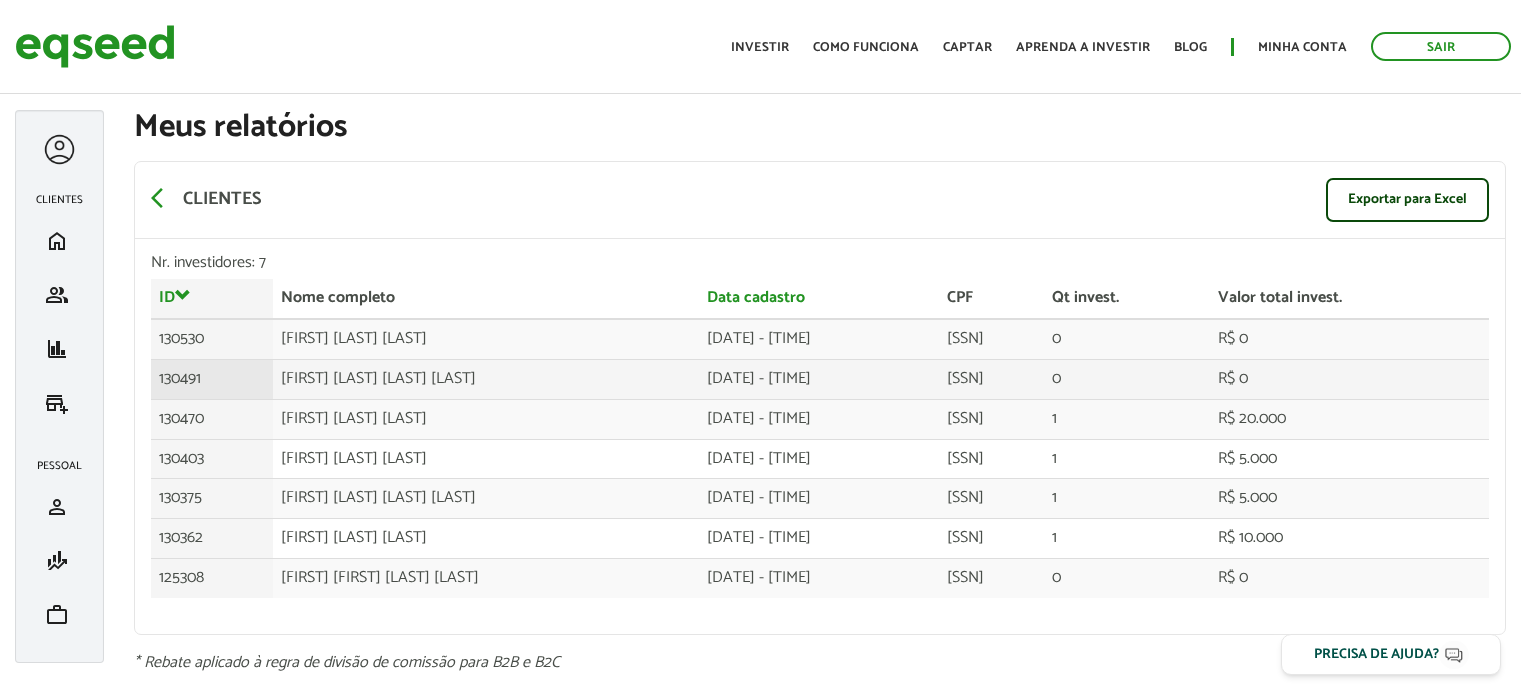 scroll, scrollTop: 0, scrollLeft: 0, axis: both 